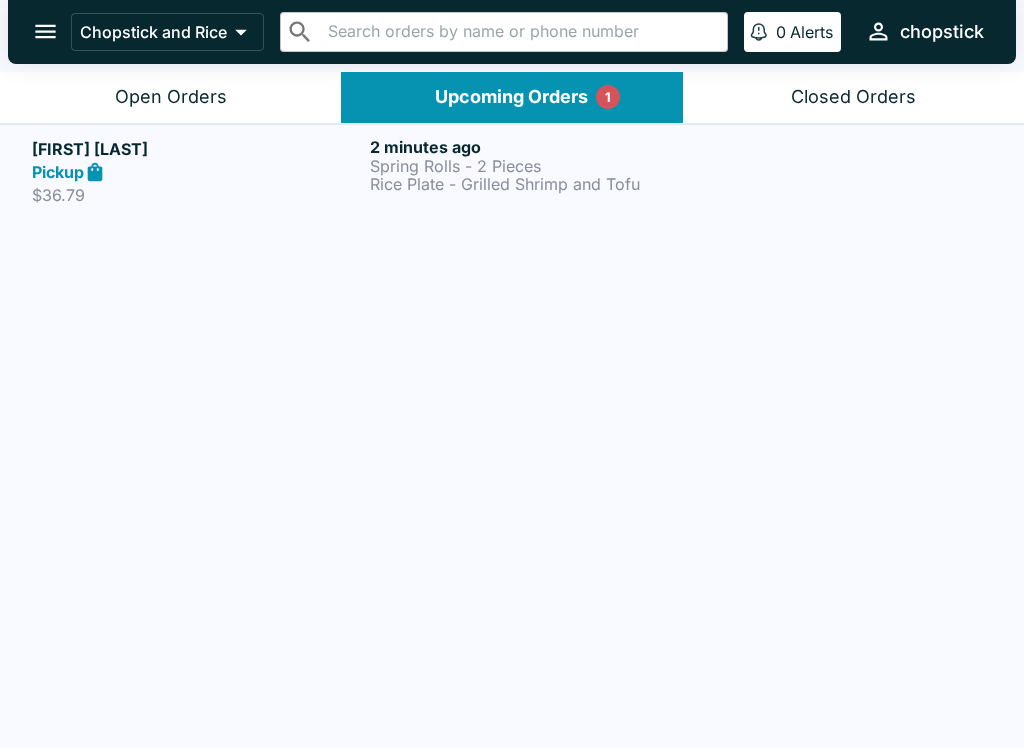 scroll, scrollTop: 0, scrollLeft: 0, axis: both 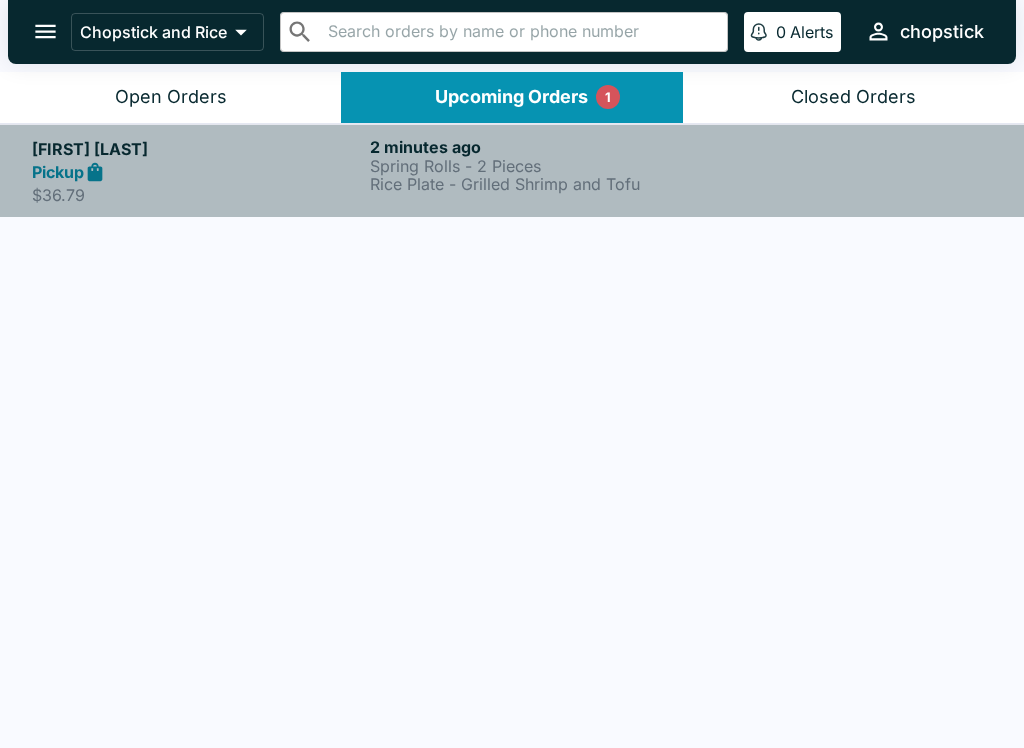 click on "Rice Plate - Grilled Shrimp and Tofu" at bounding box center [535, 184] 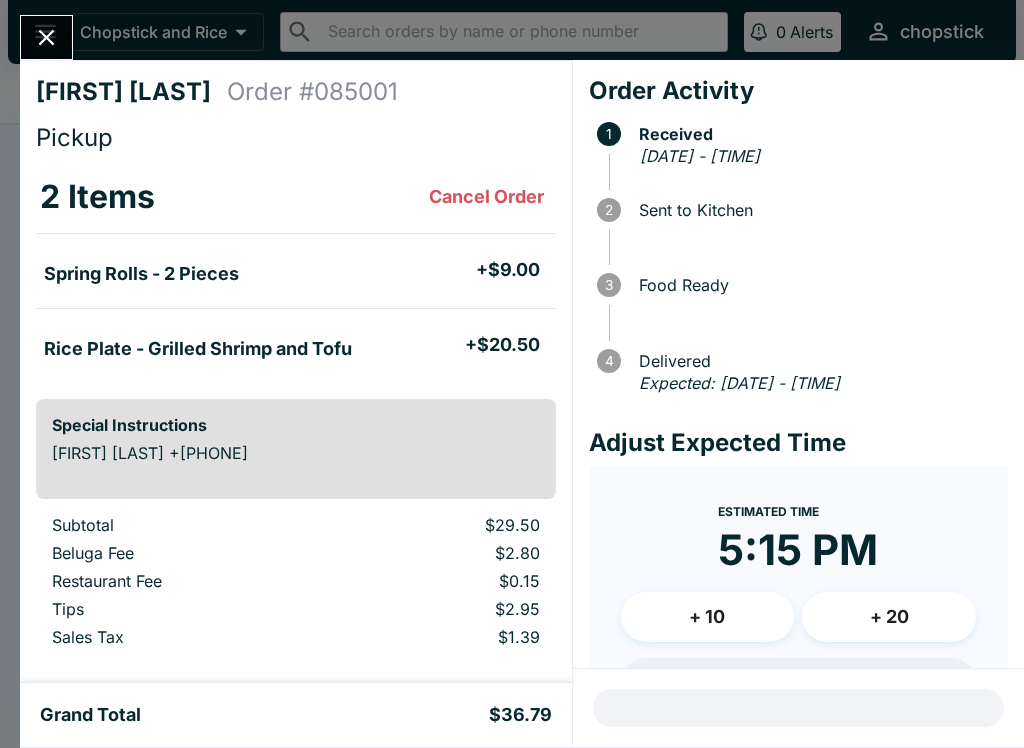 click 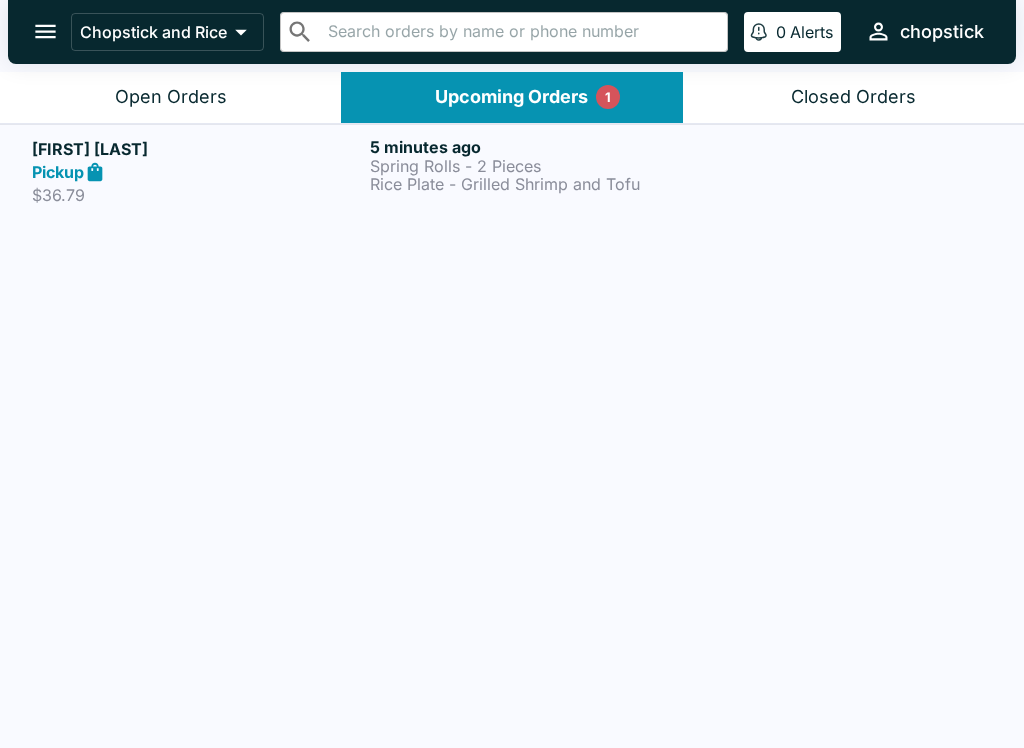 click on "Chopstick and Rice ​ ​ 0 Alerts chopstick" at bounding box center [512, 36] 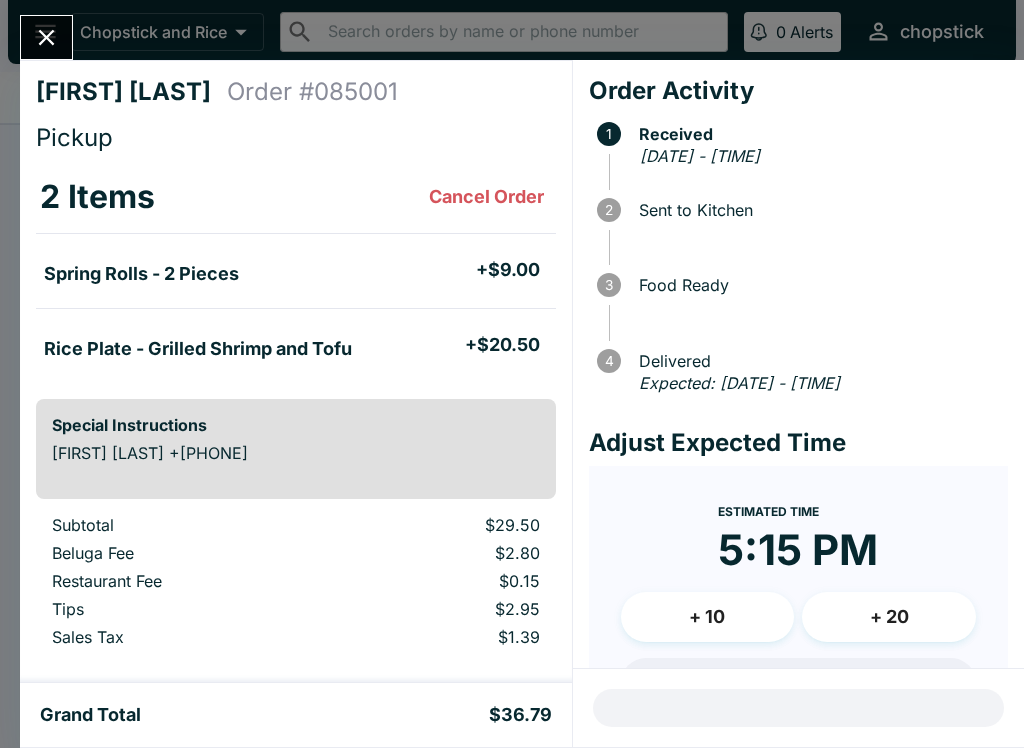 click on "[FIRST] [LAST]" at bounding box center [131, 92] 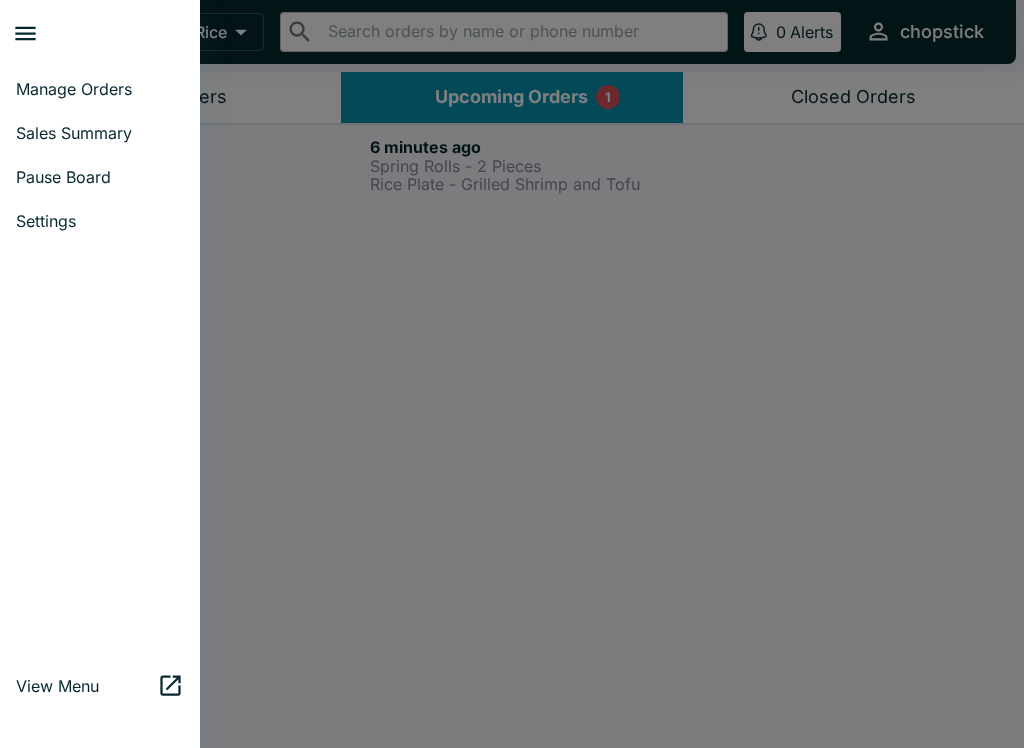 click at bounding box center (512, 374) 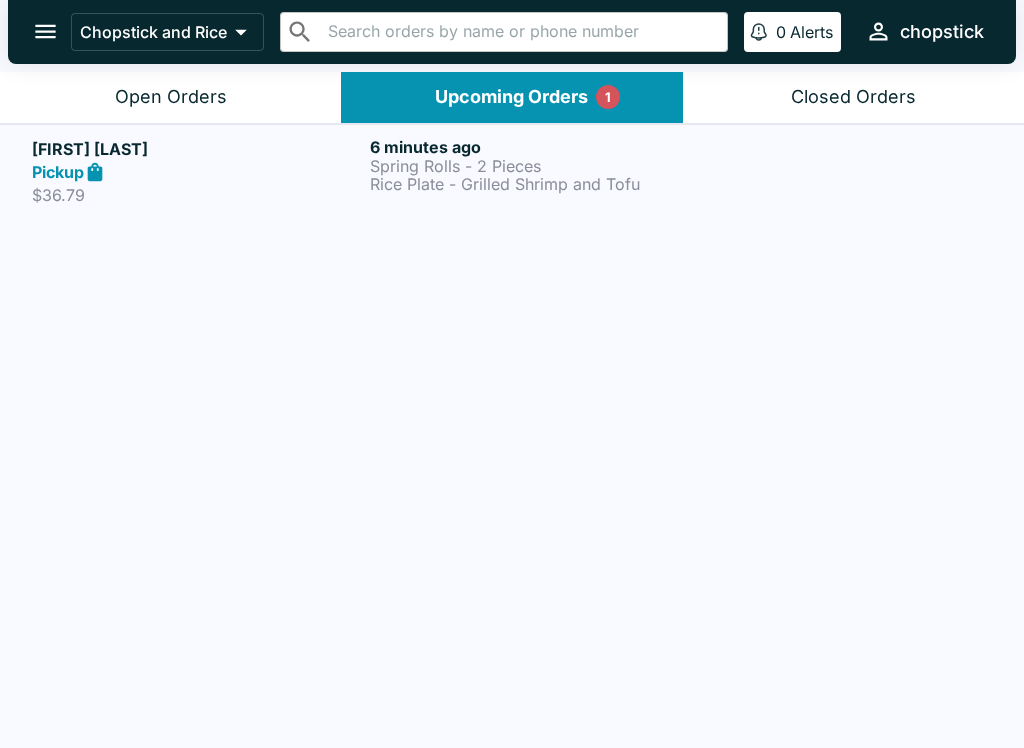 click on "Open Orders" at bounding box center (170, 97) 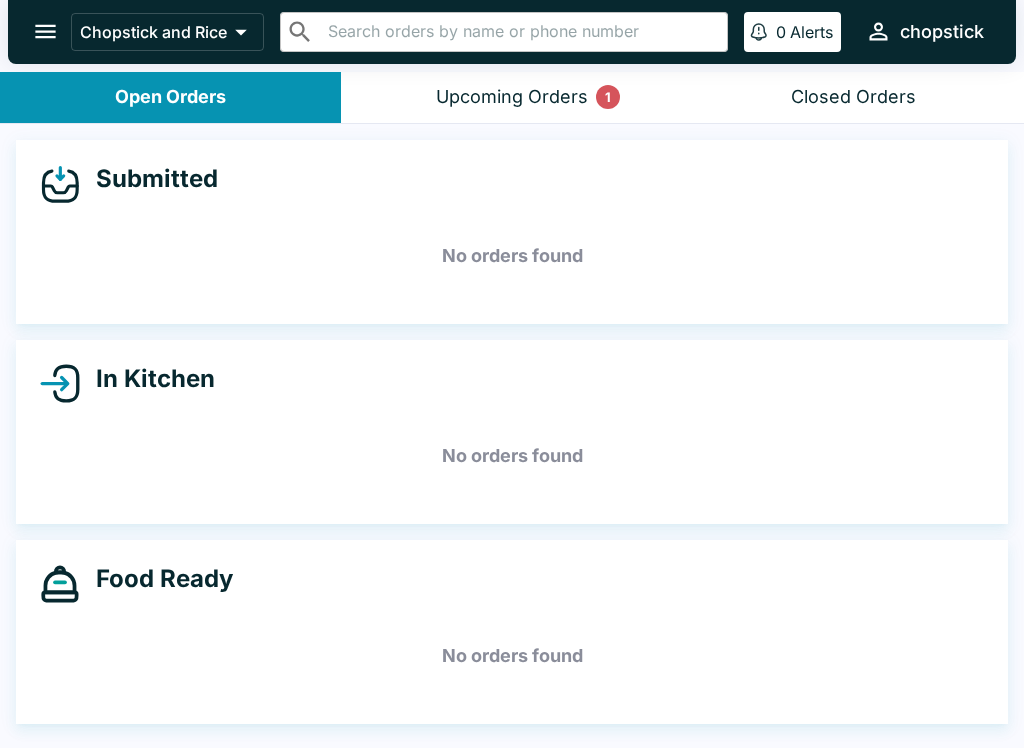 click on "Upcoming Orders 1" at bounding box center (511, 97) 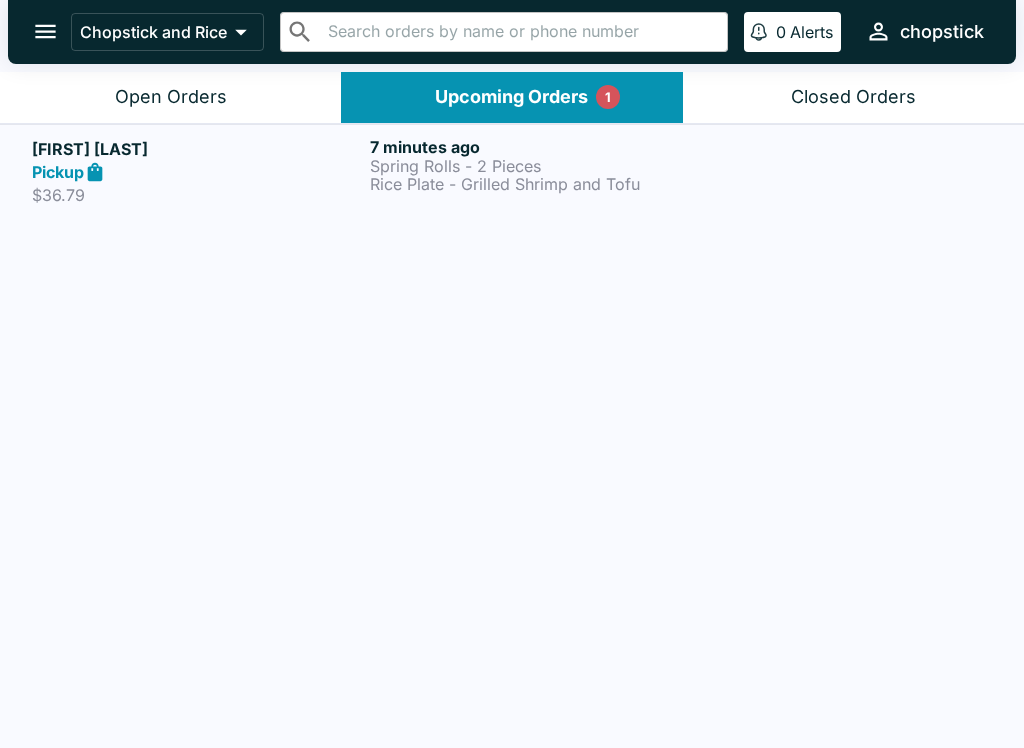 click on "Open Orders" at bounding box center (171, 97) 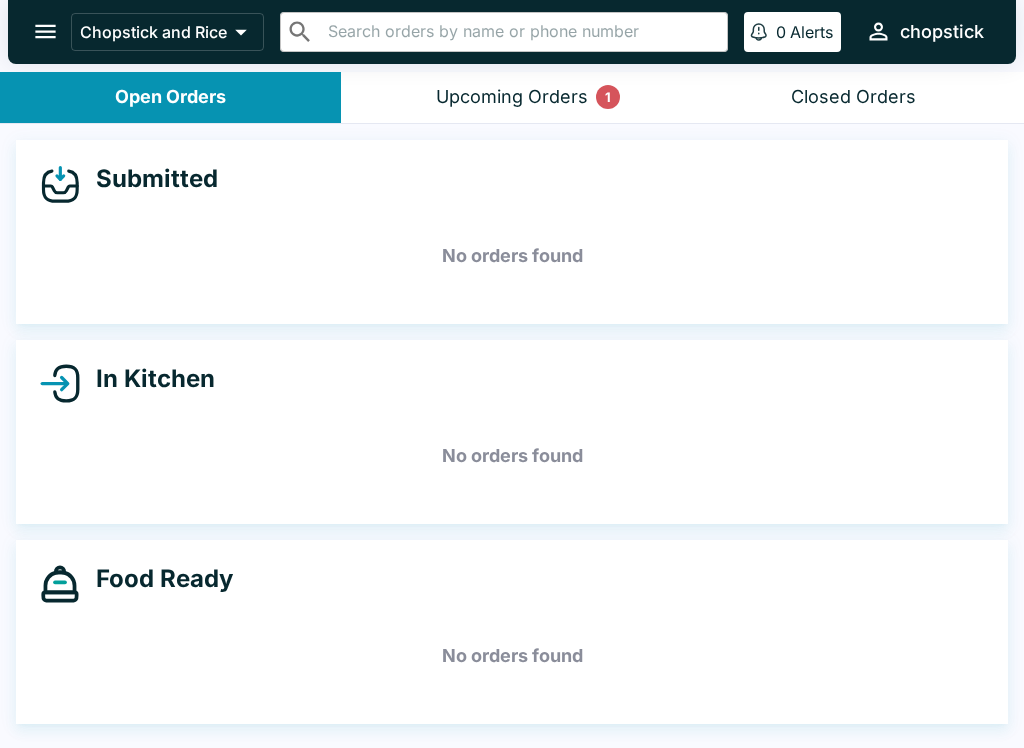 click on "Upcoming Orders 1" at bounding box center [511, 97] 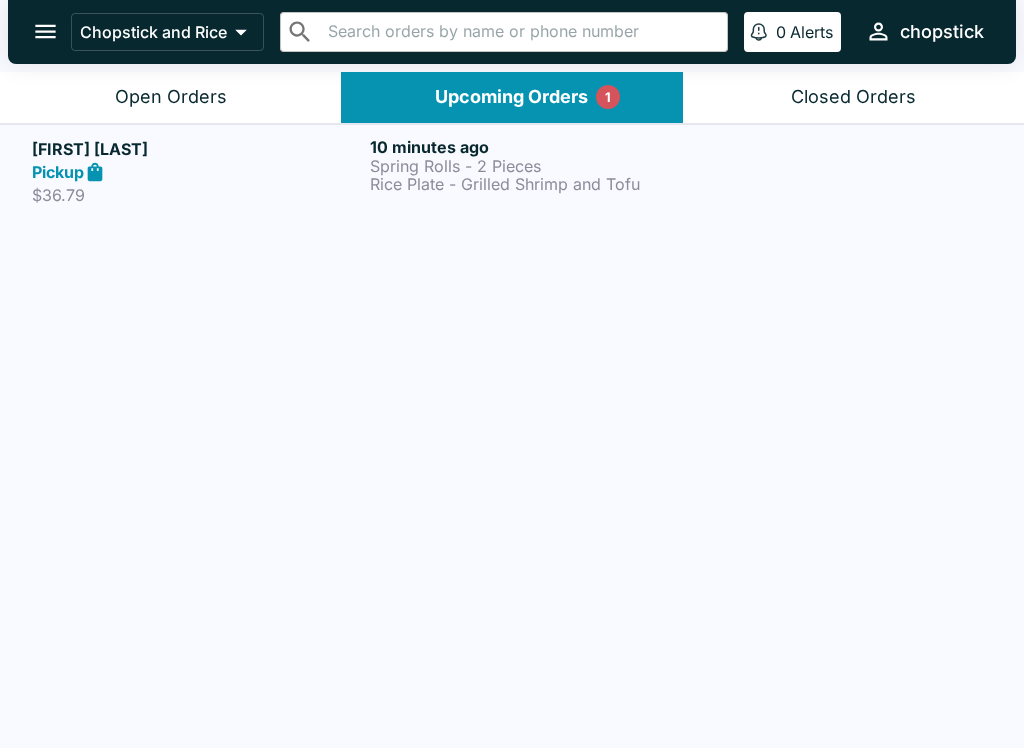 click on "10 minutes ago" at bounding box center (535, 147) 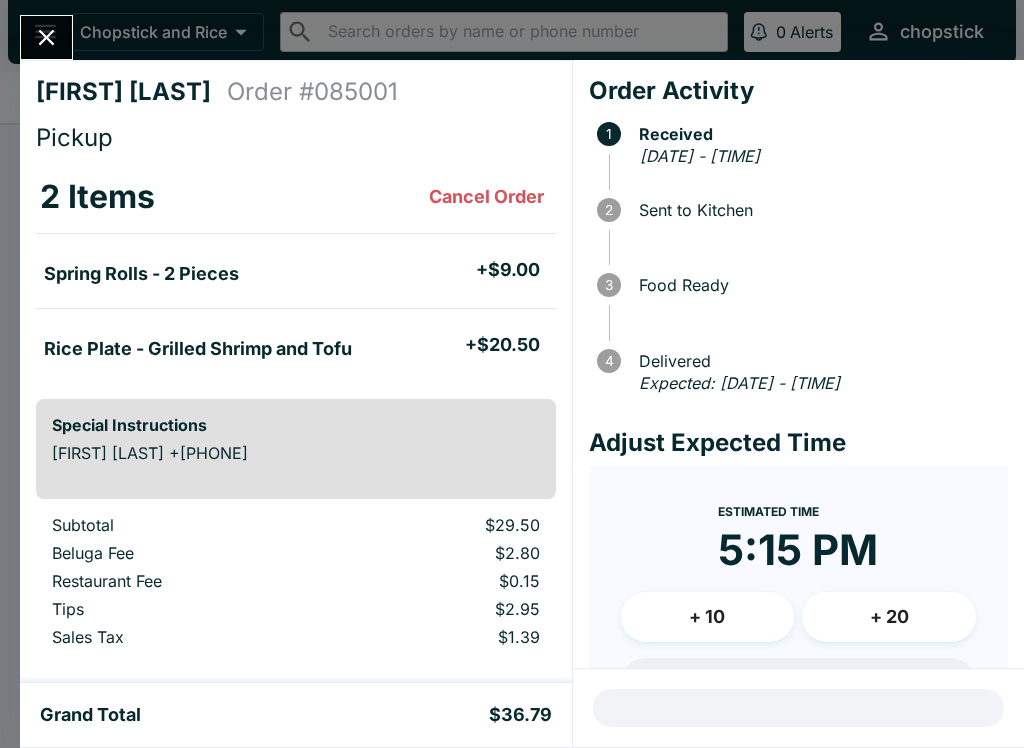 click at bounding box center [46, 37] 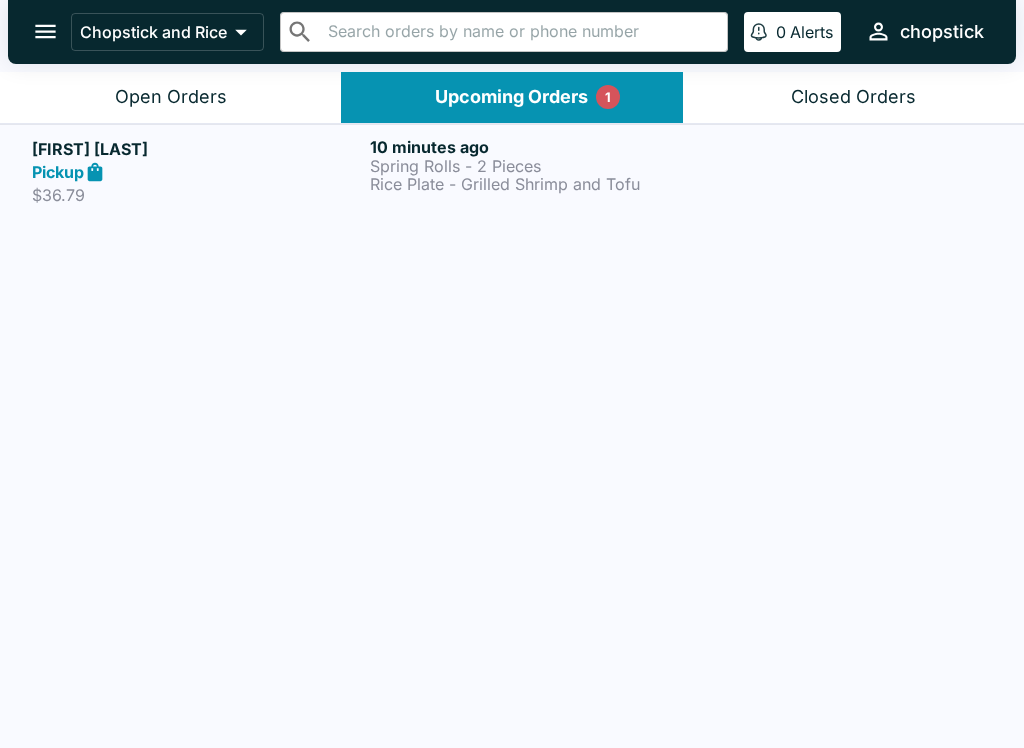 click on "Spring Rolls - 2 Pieces" at bounding box center (535, 166) 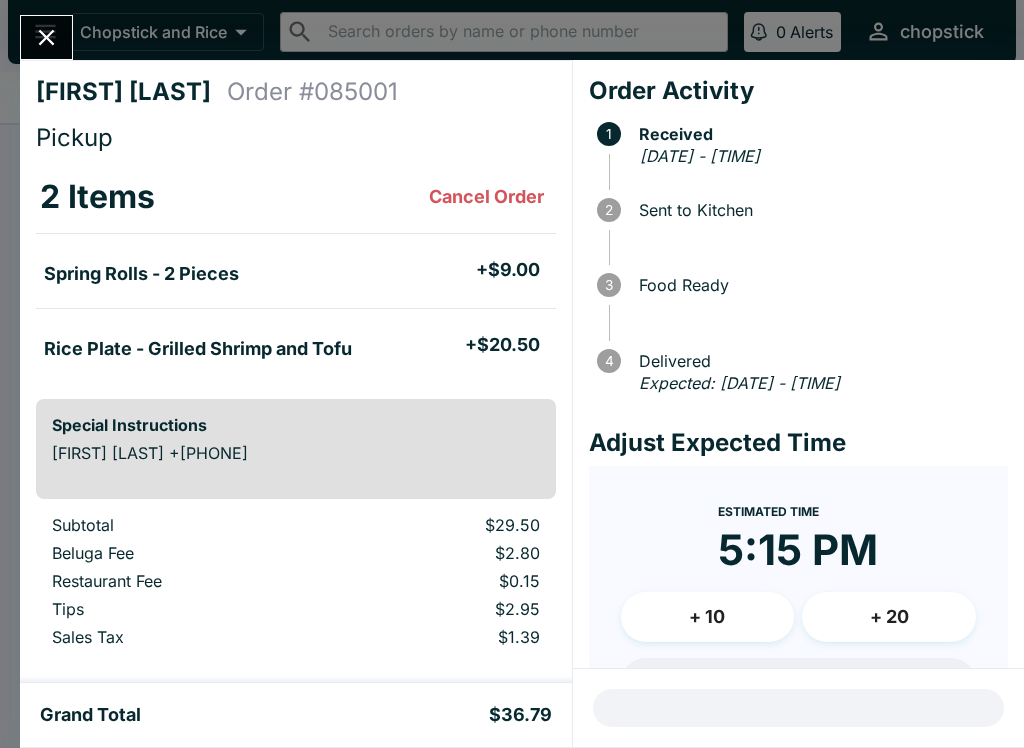 click at bounding box center [46, 37] 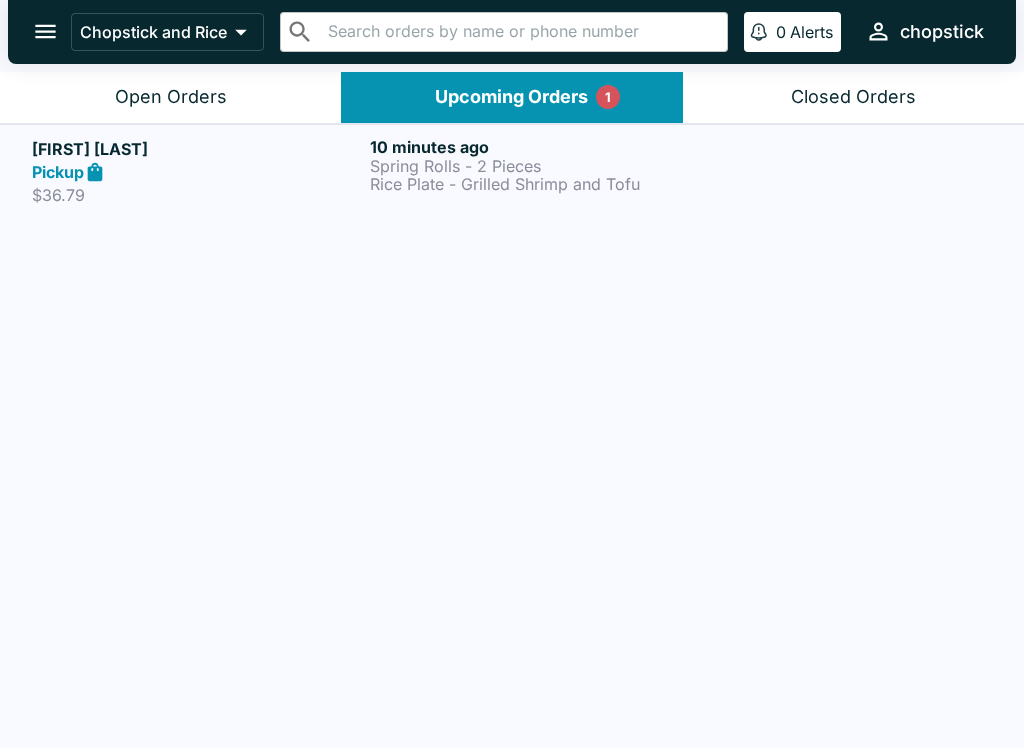 click on "Open Orders" at bounding box center [171, 97] 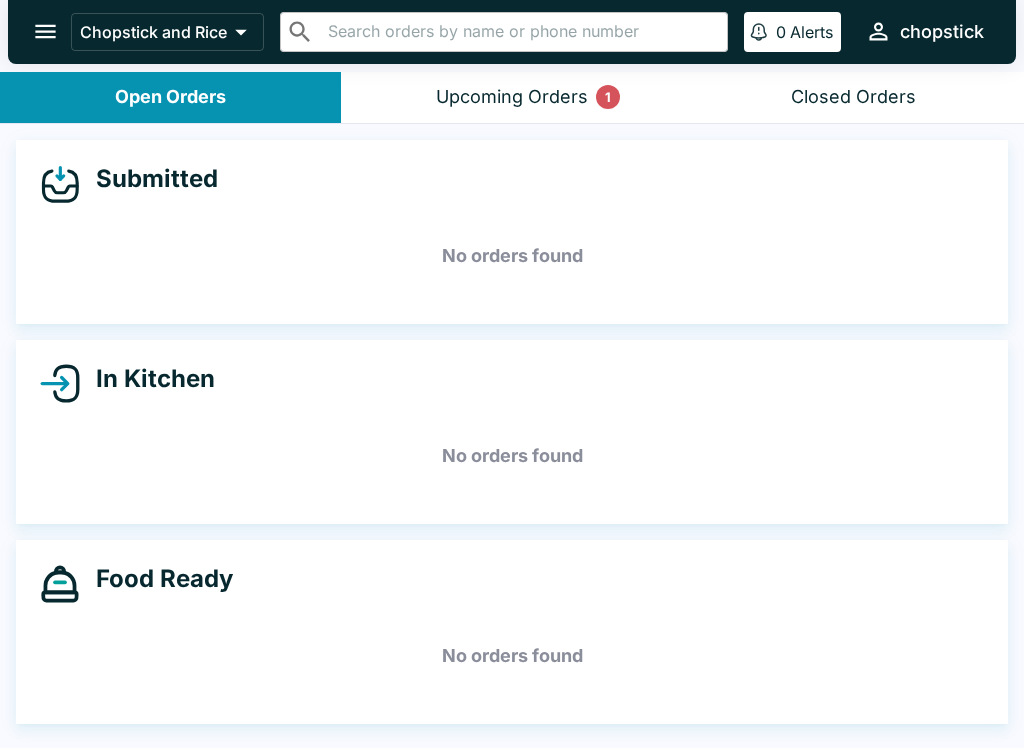 click on "Upcoming Orders 1" at bounding box center (512, 97) 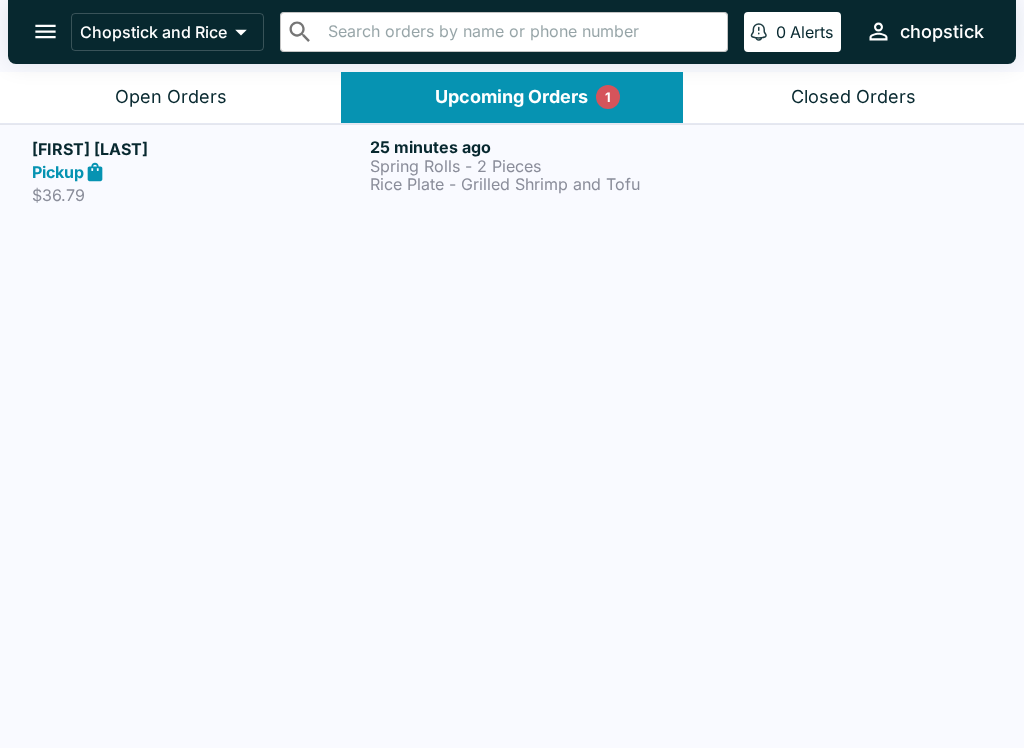 click on "Open Orders" at bounding box center [170, 97] 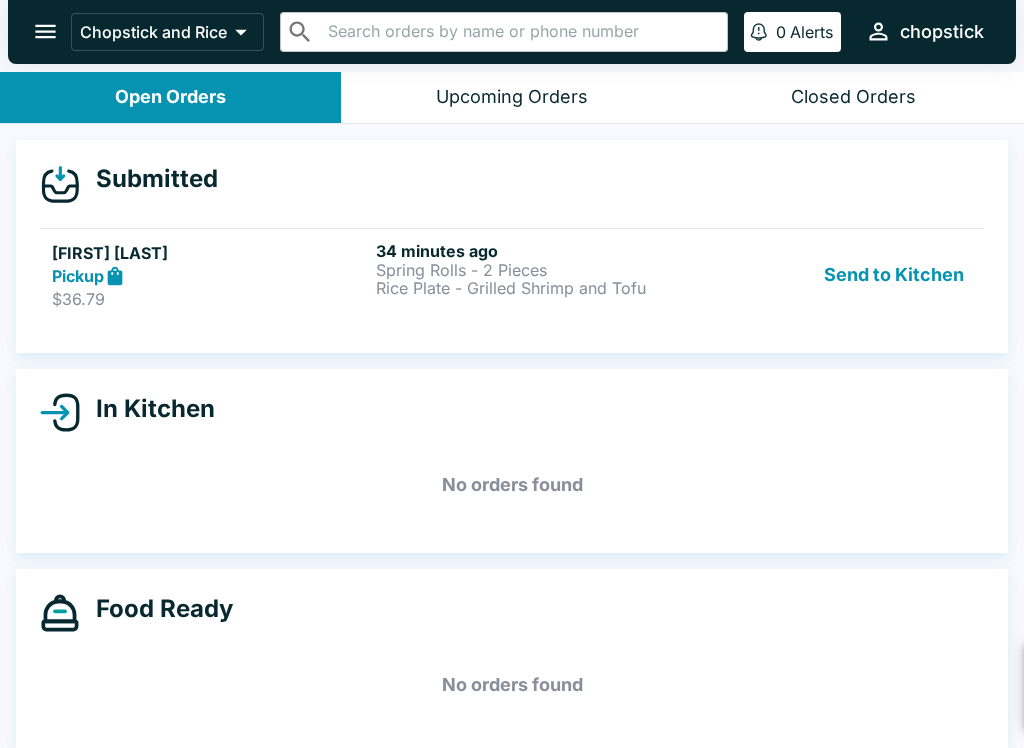 click on "New Order:  [FIRST] [LAST]  Pickup   /  [QUANTITY]  items Click here to review order [TIME] ago" at bounding box center [782, 684] 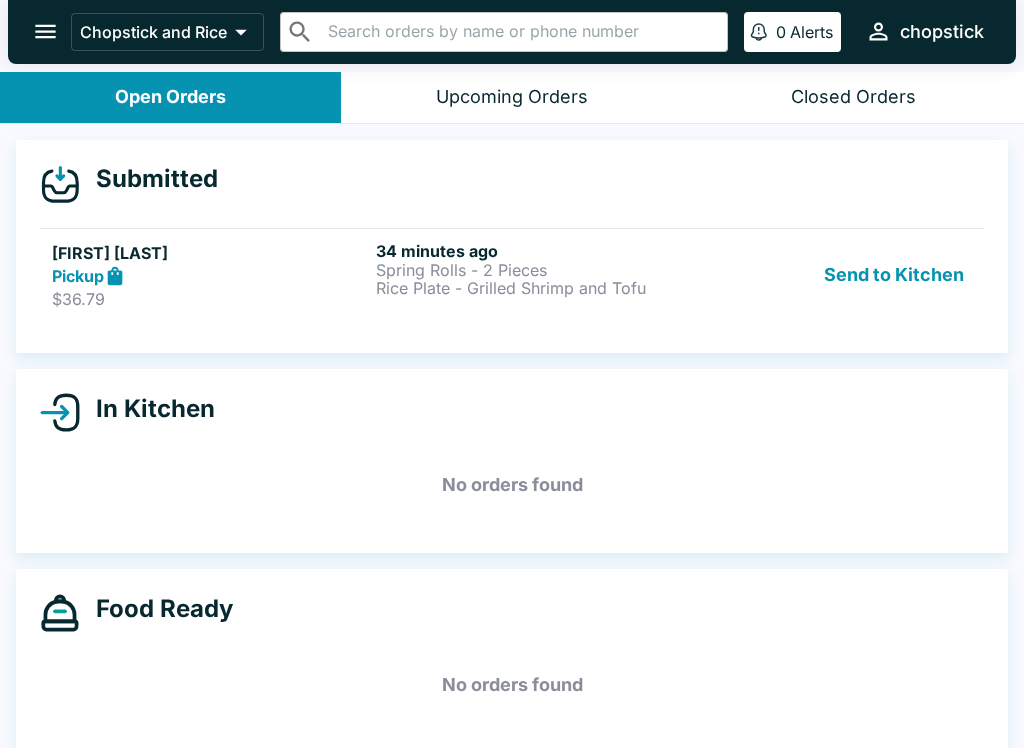 click on "Rice Plate - Grilled Shrimp and Tofu" at bounding box center (534, 288) 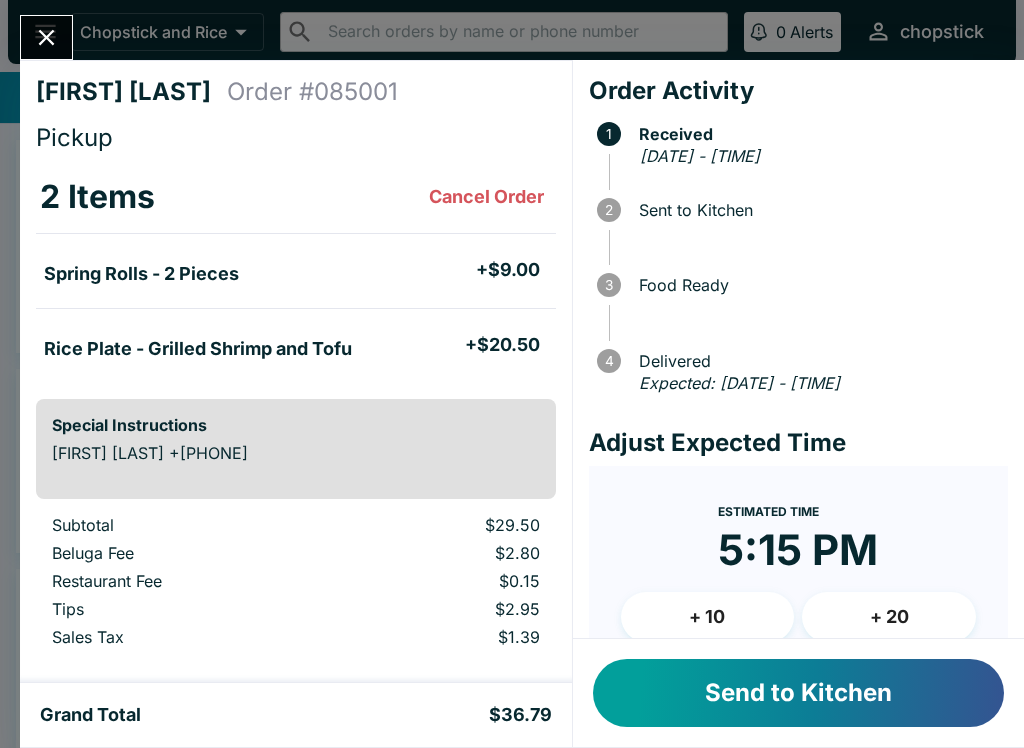 click on "Send to Kitchen" at bounding box center [798, 693] 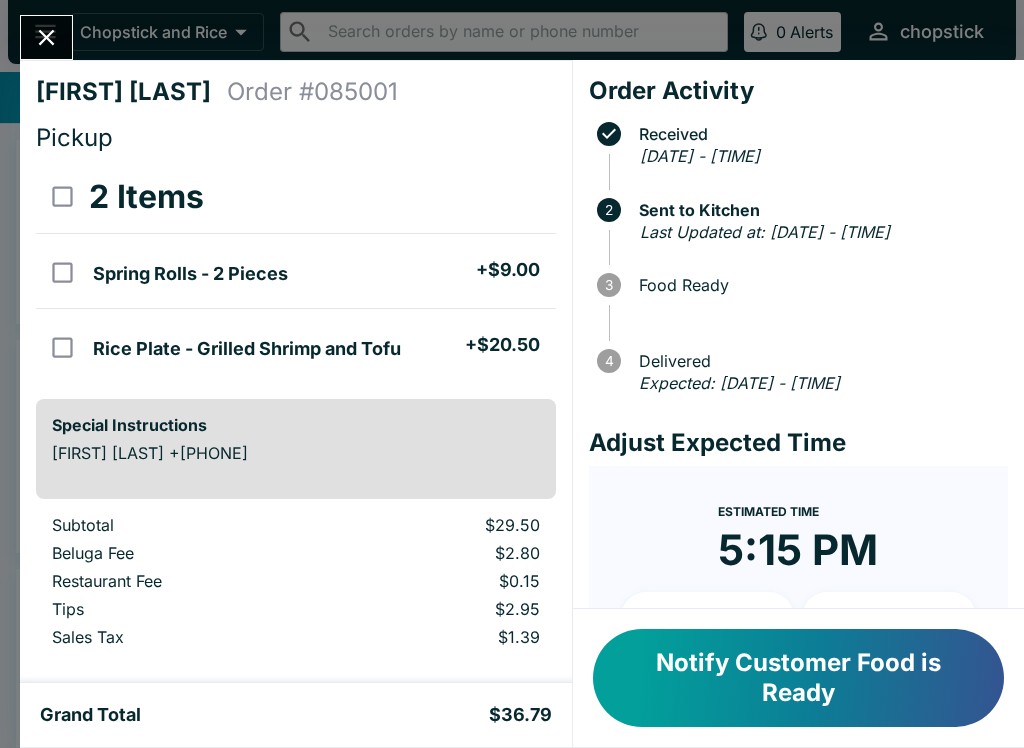 click 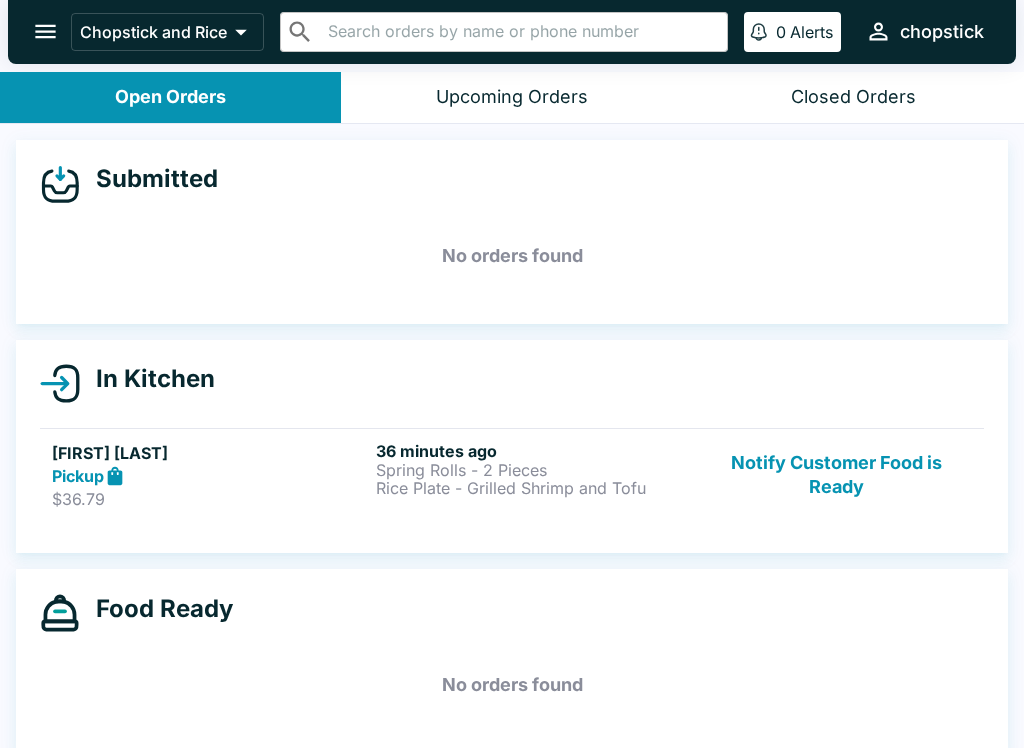 click on "[FIRST] [LAST]  Pickup $[PRICE] [TIME] [ITEM] - [QUANTITY] [ITEM] [ITEM] and [ITEM] Notify Customer Food is Ready" at bounding box center (512, 475) 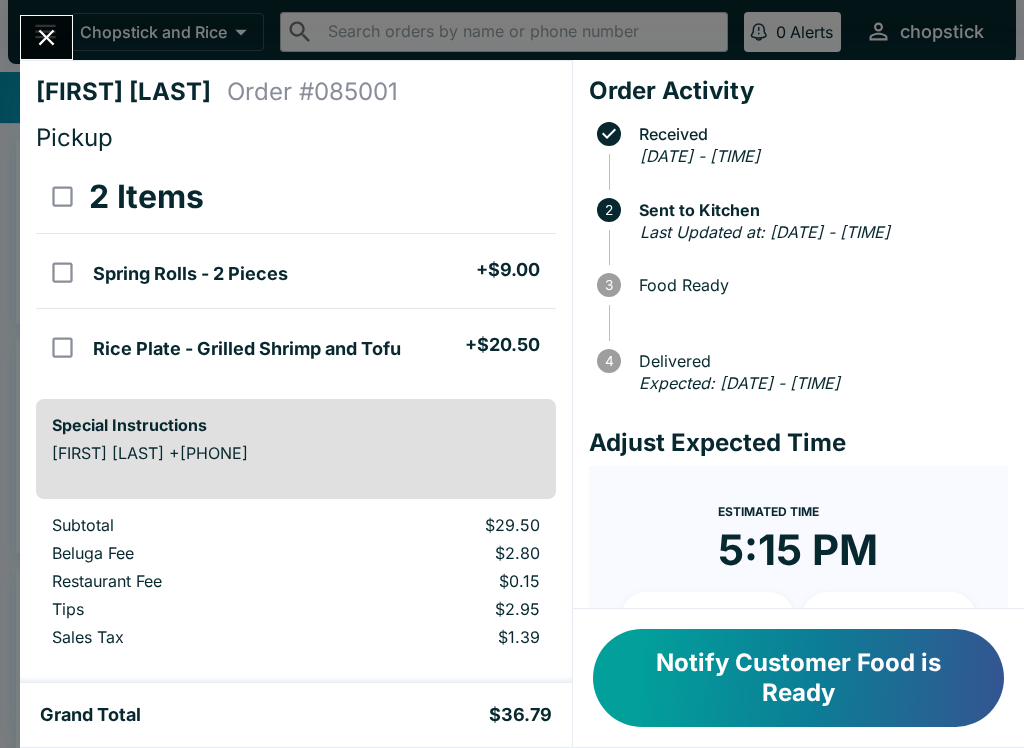 click on "Notify Customer Food is Ready" at bounding box center (798, 678) 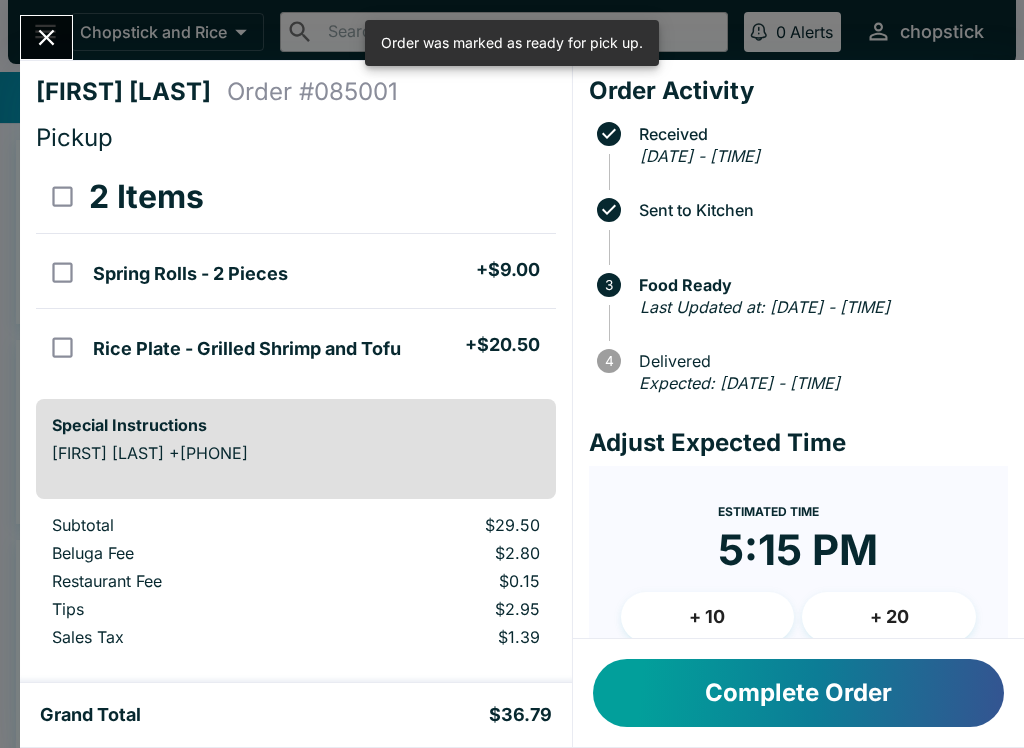 click 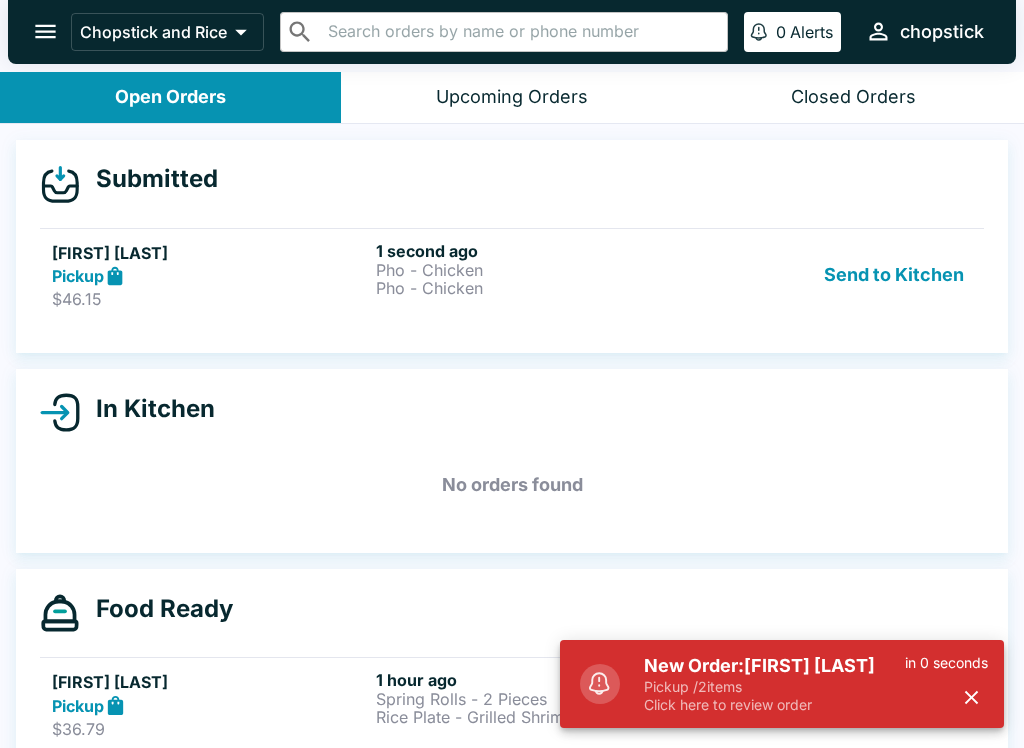 click on "New Order:  [FIRST] [LAST]" at bounding box center (774, 666) 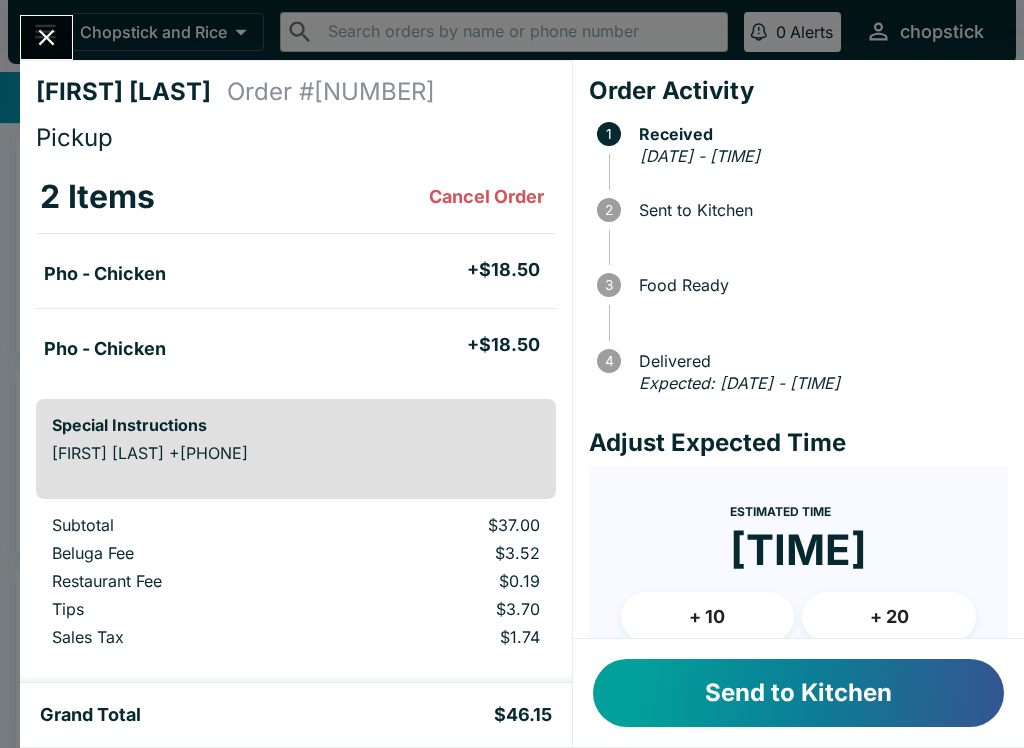 click on "Send to Kitchen" at bounding box center [798, 693] 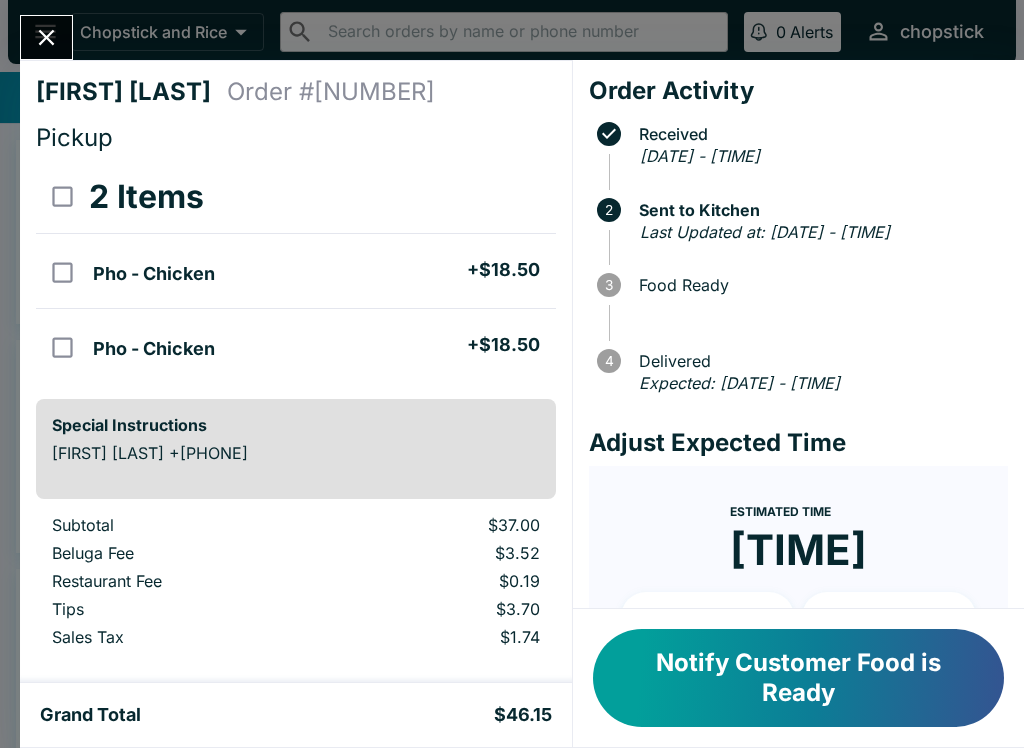 click at bounding box center (46, 37) 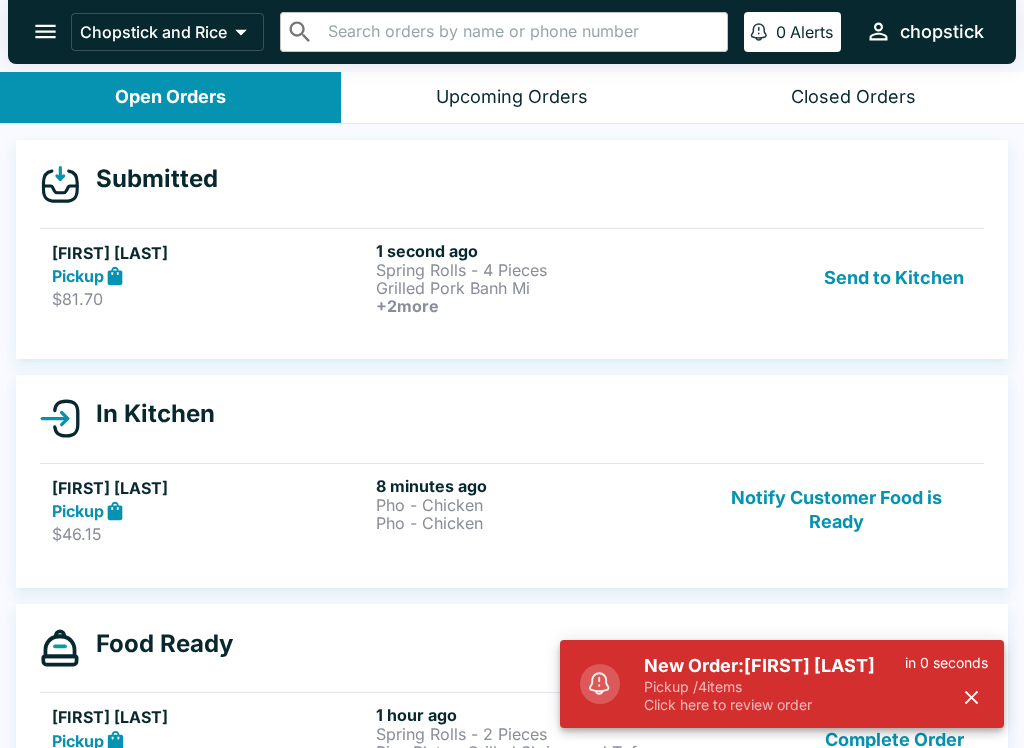 click on "Pickup   /  4  items" at bounding box center [774, 687] 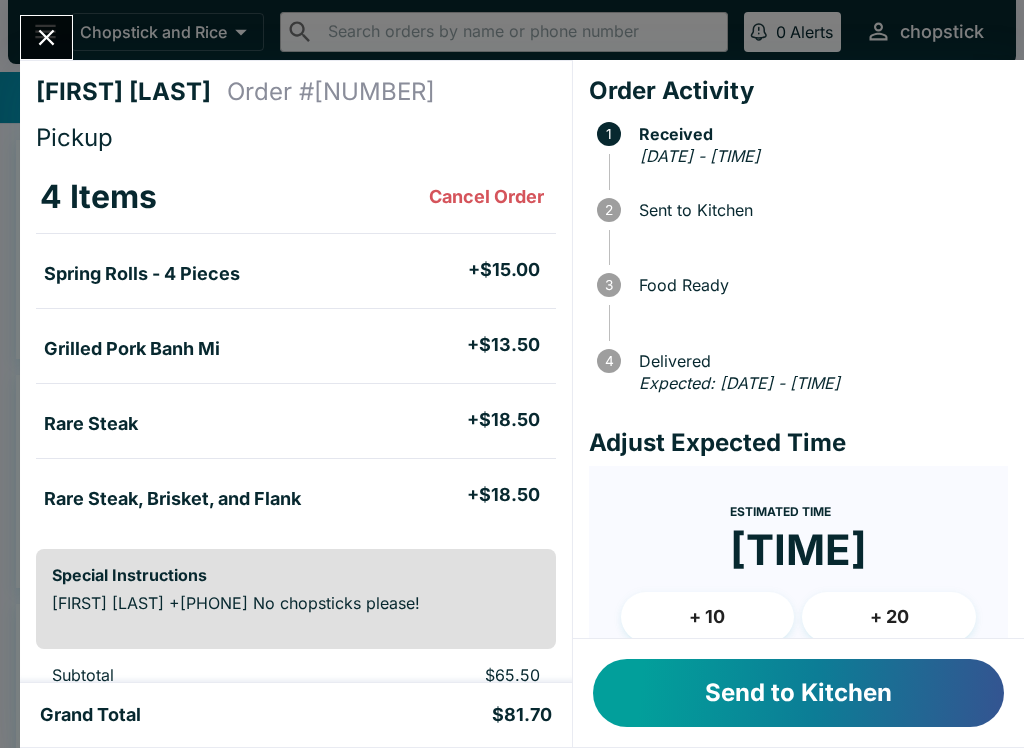 click on "Send to Kitchen" at bounding box center (798, 693) 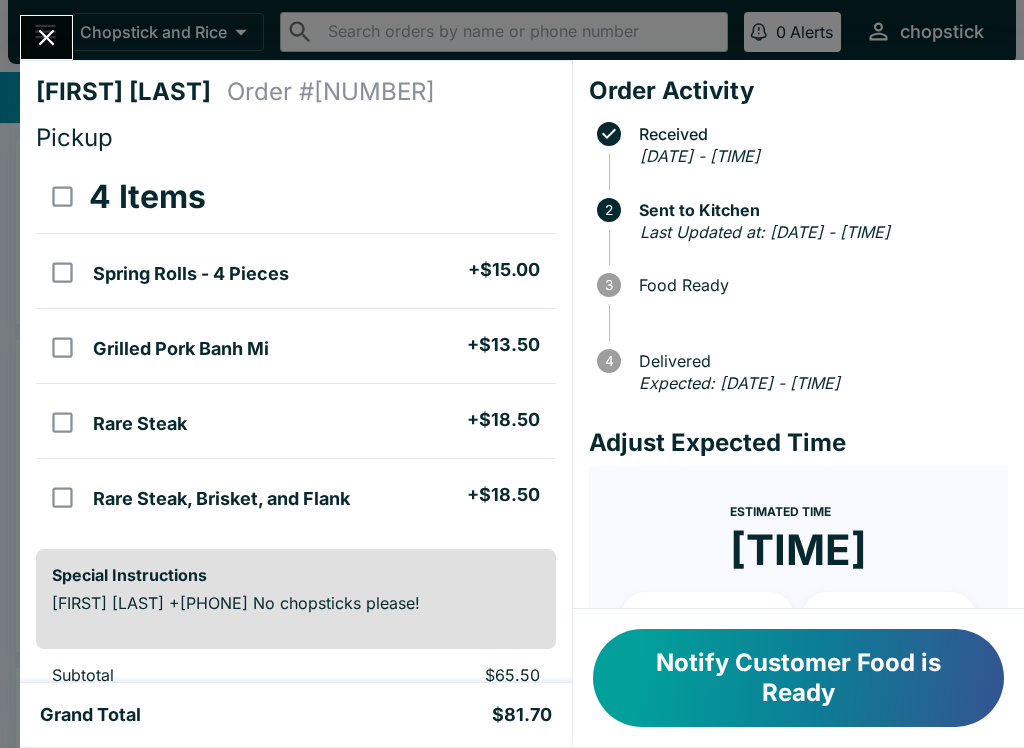 click 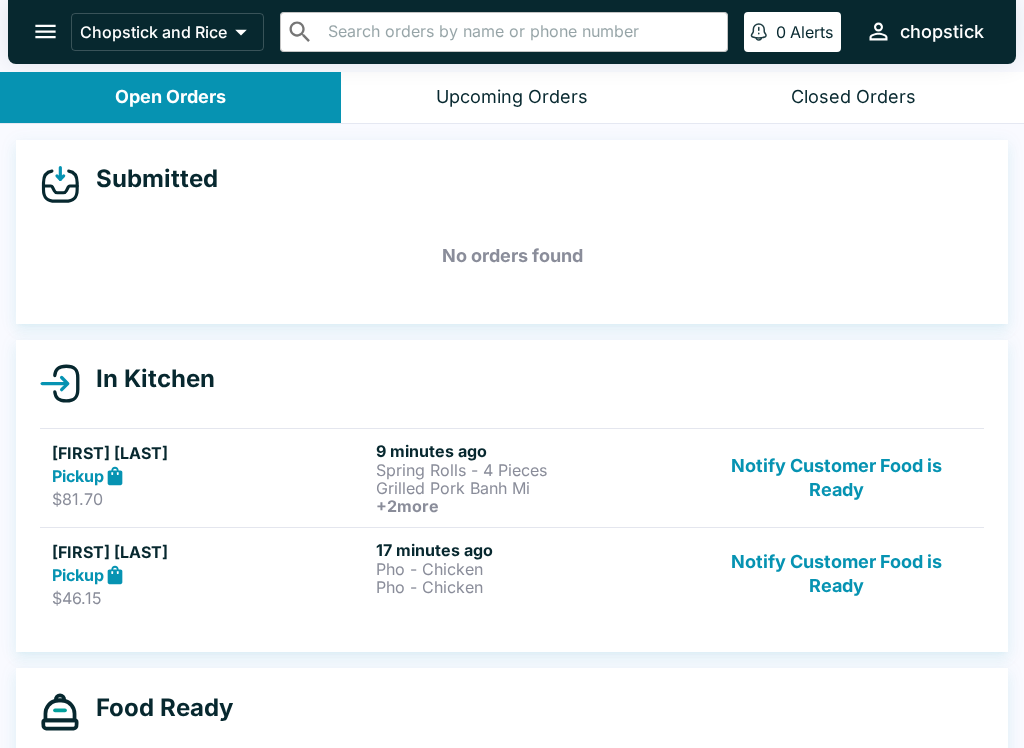 click on "Notify Customer Food is Ready" at bounding box center (836, 574) 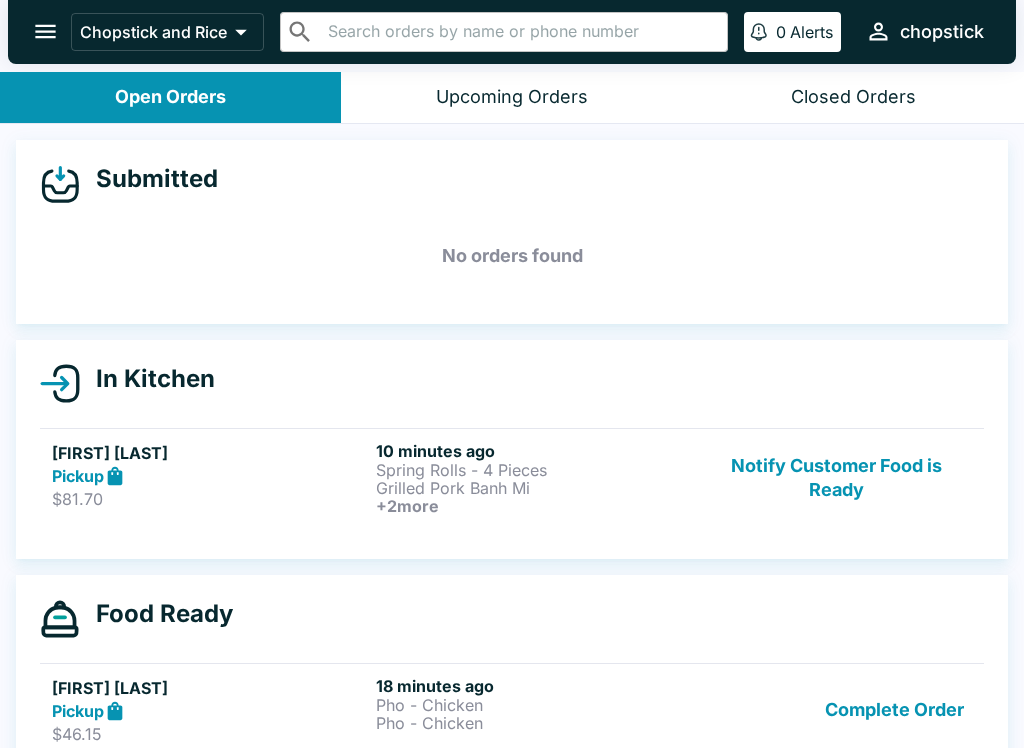 click on "$81.70" at bounding box center [210, 499] 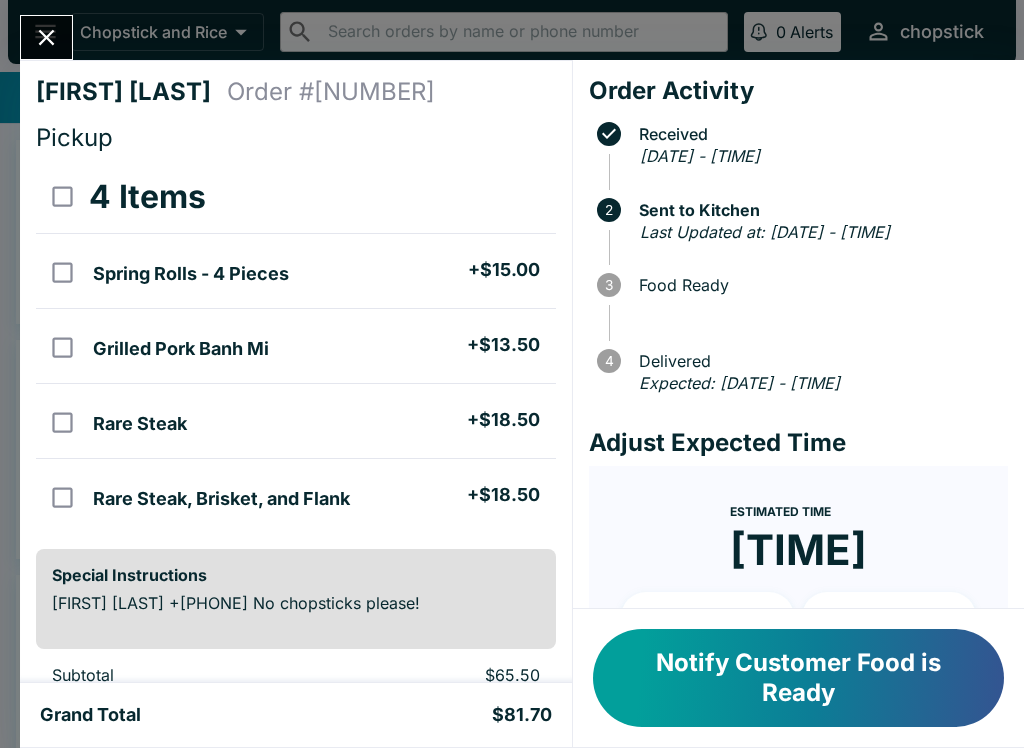 click on "Notify Customer Food is Ready" at bounding box center [798, 678] 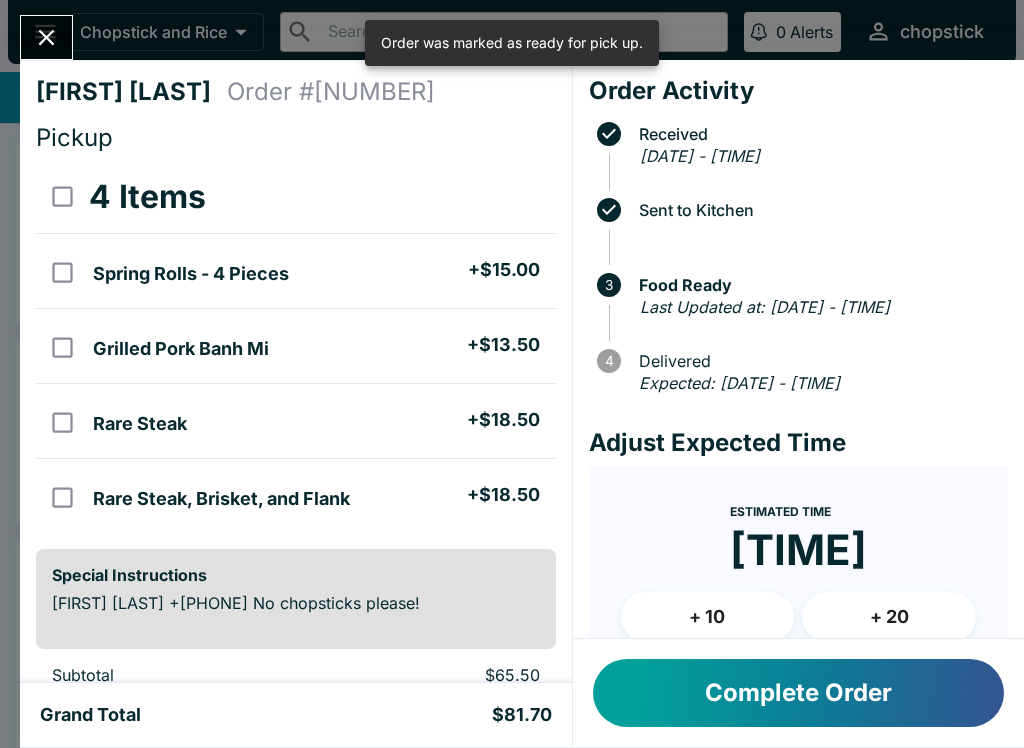 click 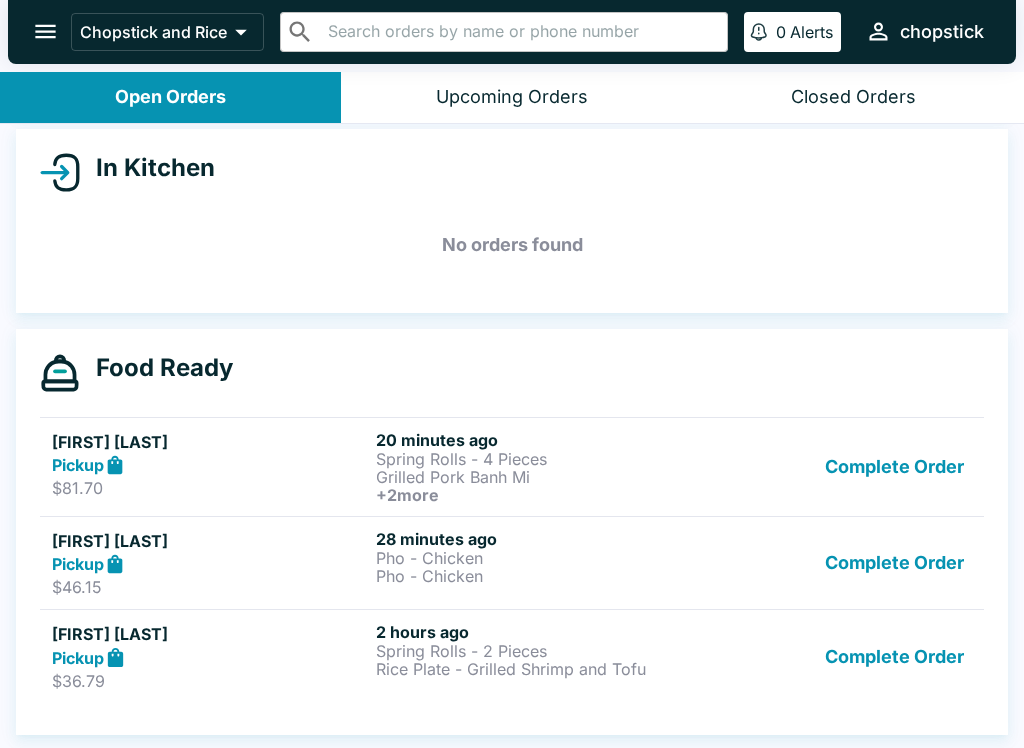 click on "Complete Order" at bounding box center (894, 563) 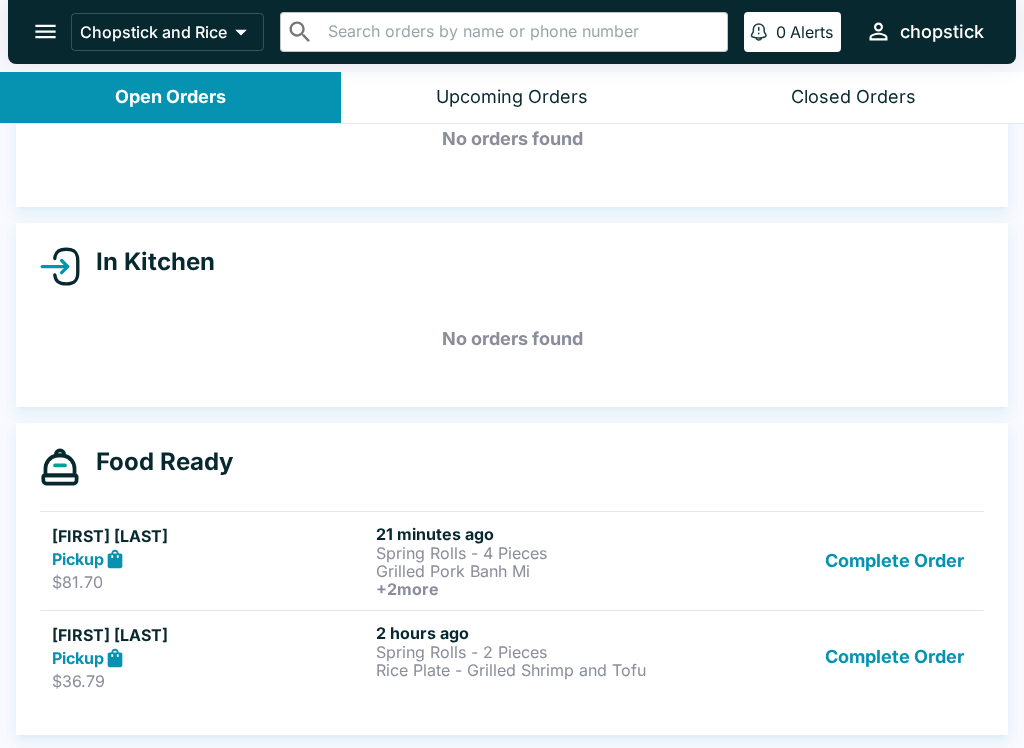 scroll, scrollTop: 117, scrollLeft: 0, axis: vertical 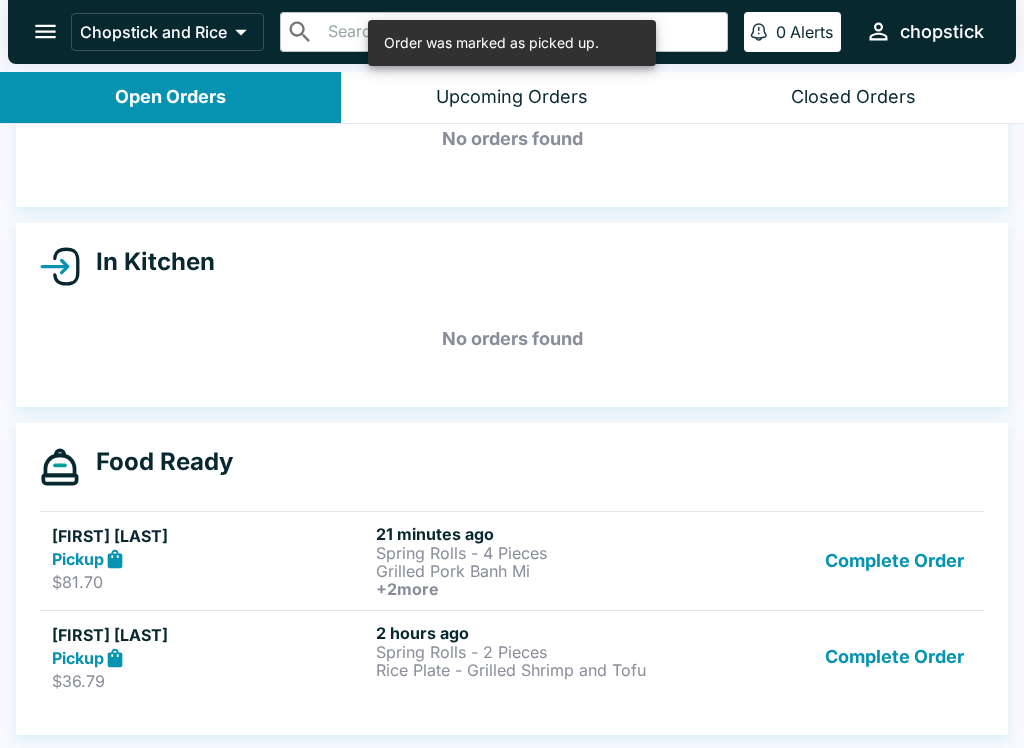 click on "Complete Order" at bounding box center [894, 657] 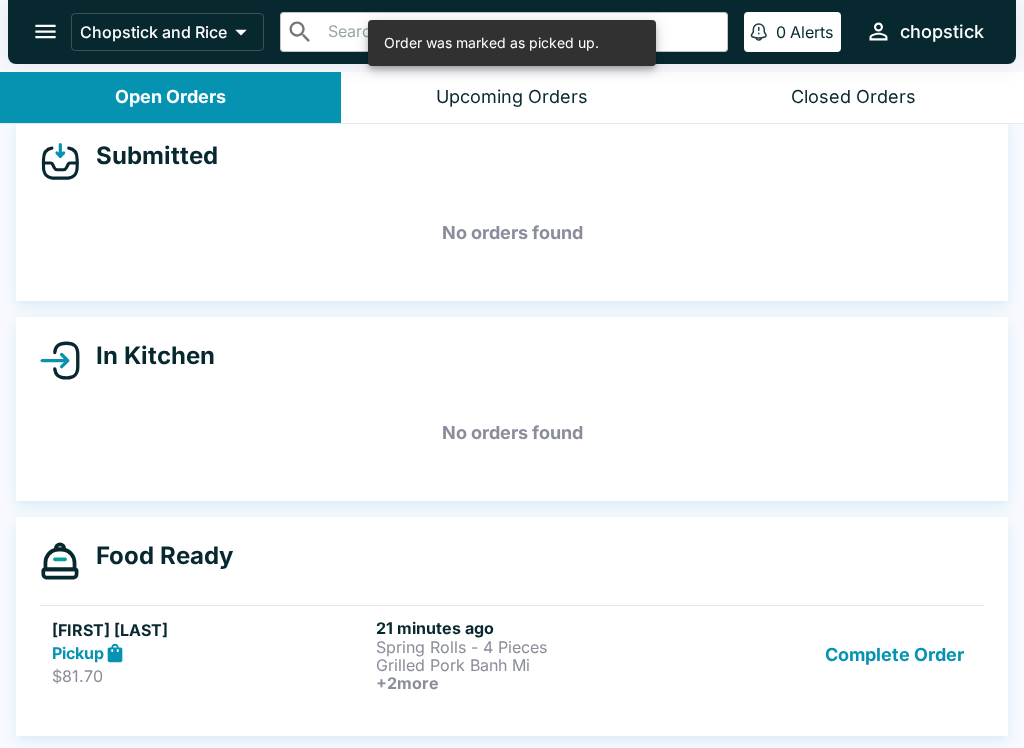 scroll, scrollTop: 23, scrollLeft: 0, axis: vertical 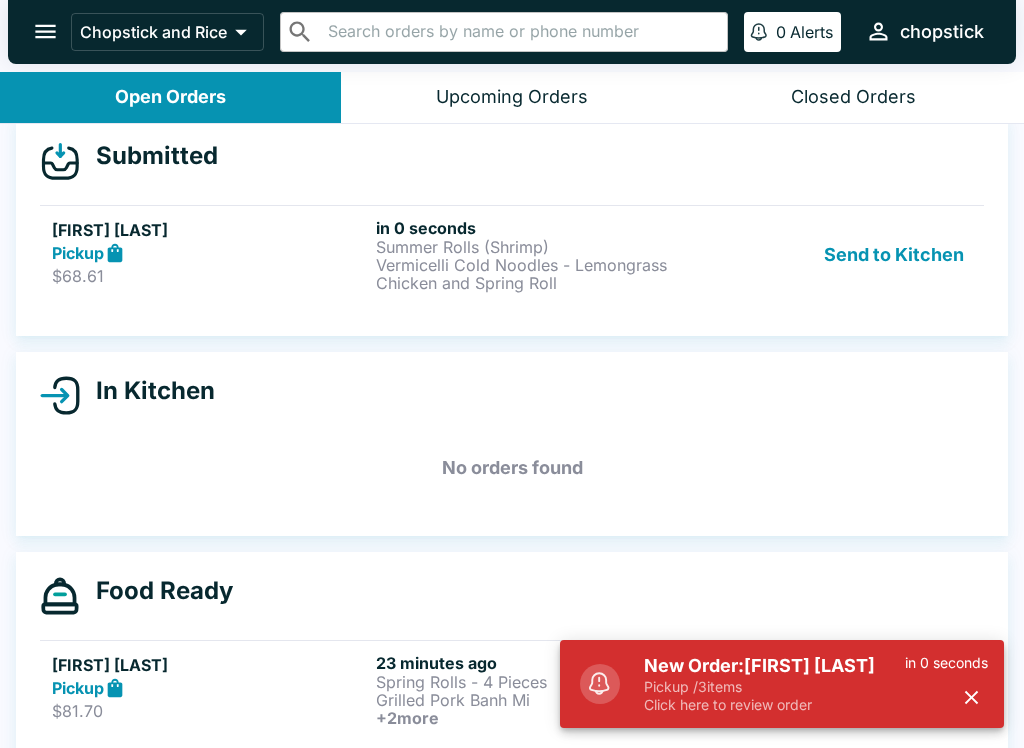 click on "Pickup   /  3  items" at bounding box center (774, 687) 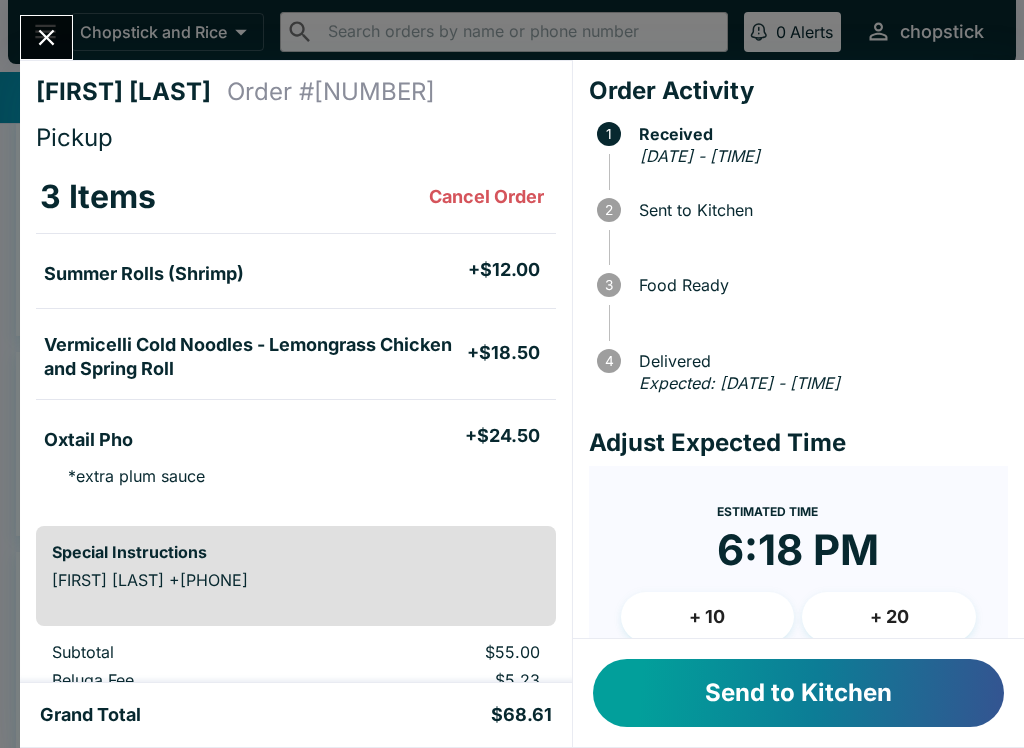 click on "Send to Kitchen" at bounding box center [798, 693] 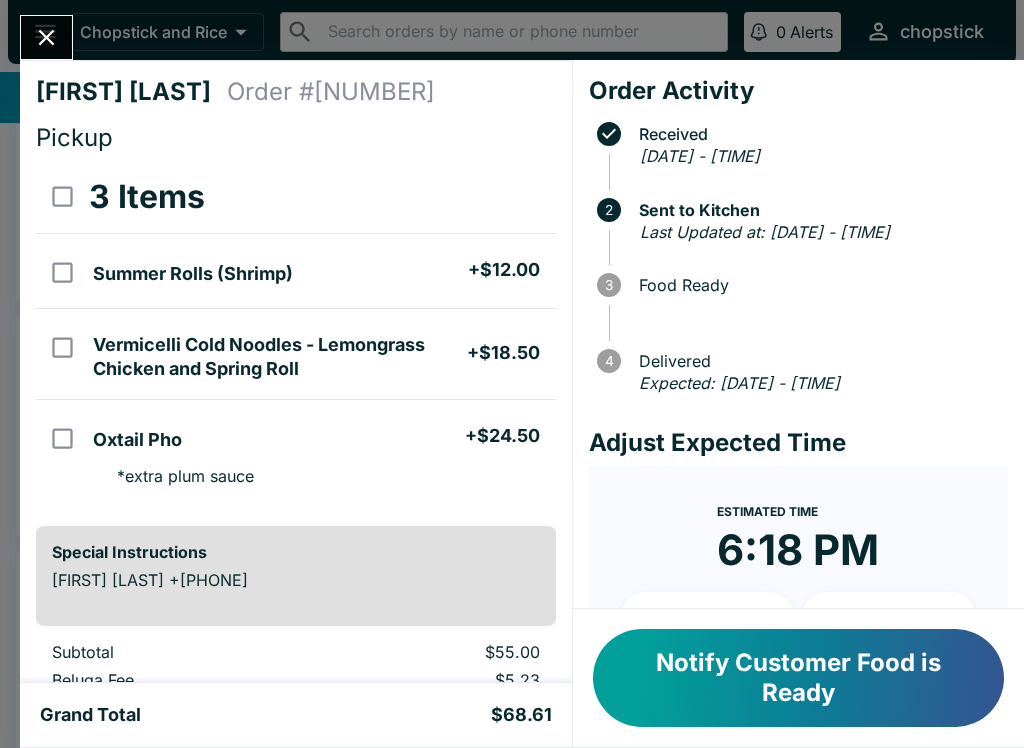 click 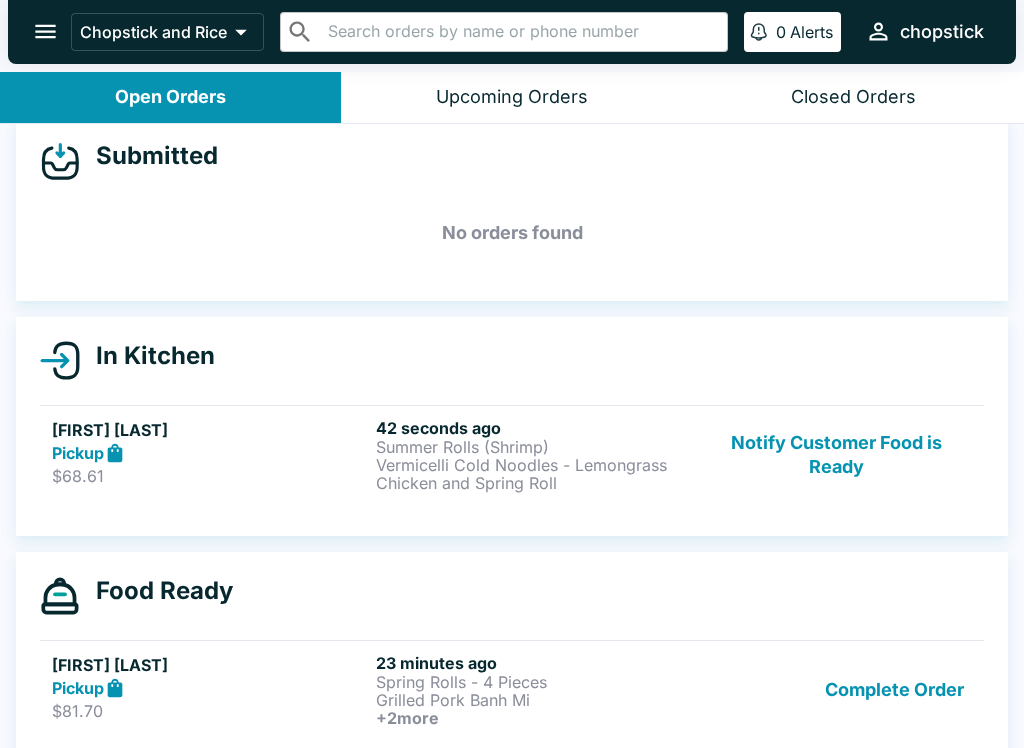 click on "Notify Customer Food is Ready" at bounding box center [836, 455] 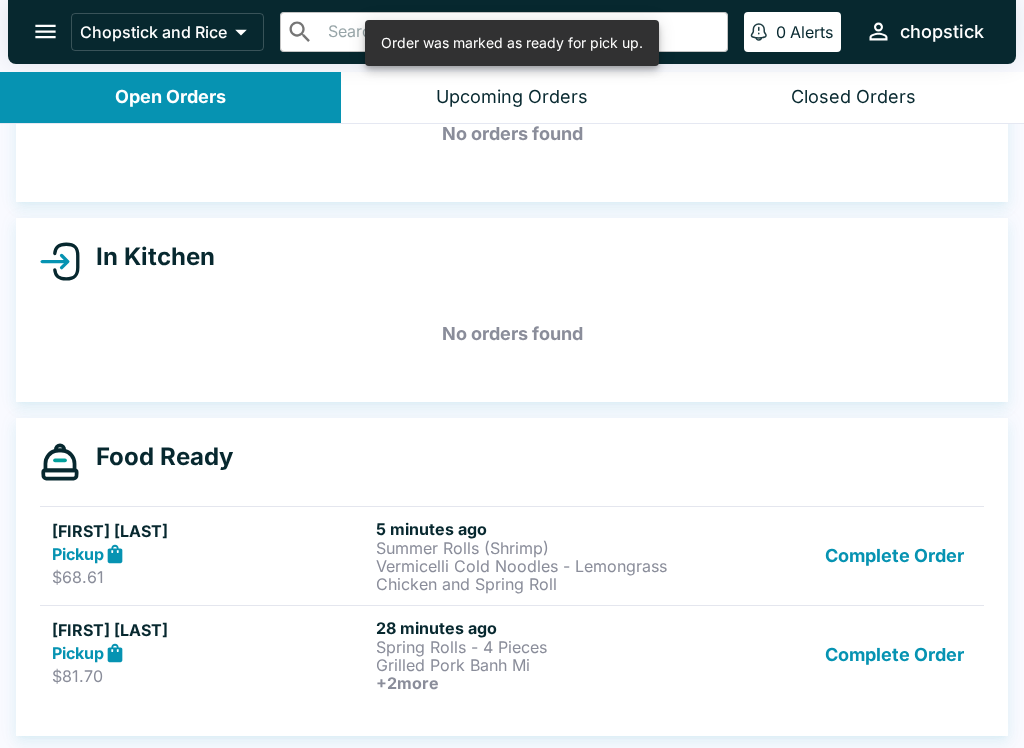 scroll, scrollTop: 122, scrollLeft: 0, axis: vertical 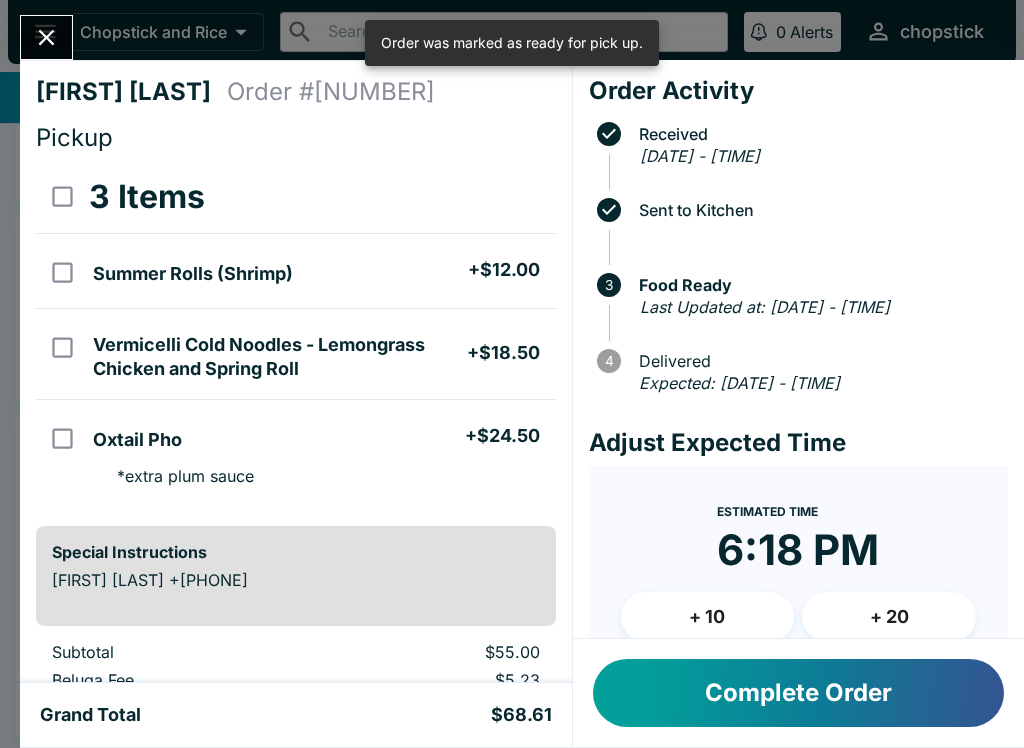 click at bounding box center [46, 37] 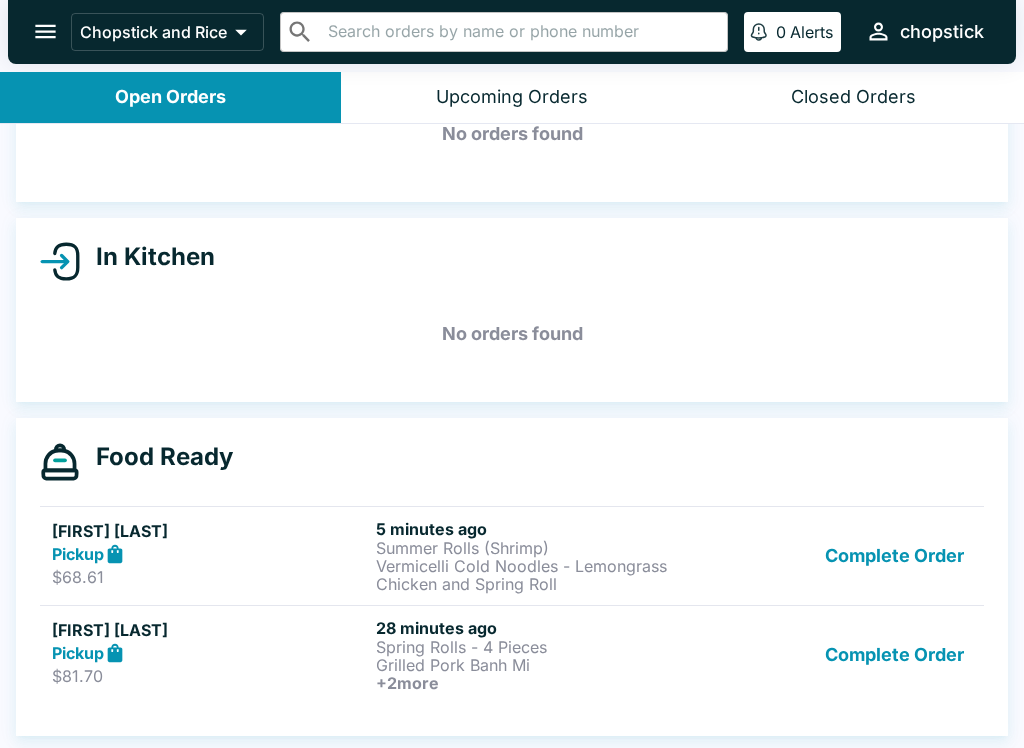 scroll, scrollTop: 3, scrollLeft: 0, axis: vertical 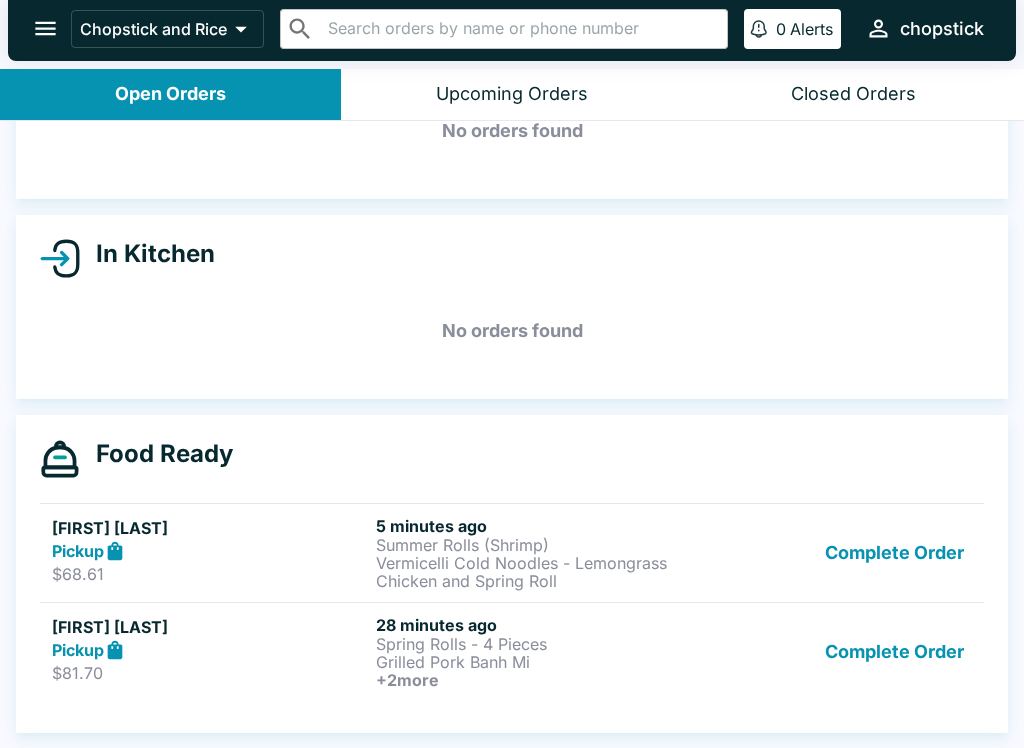 click on "Complete Order" at bounding box center [894, 652] 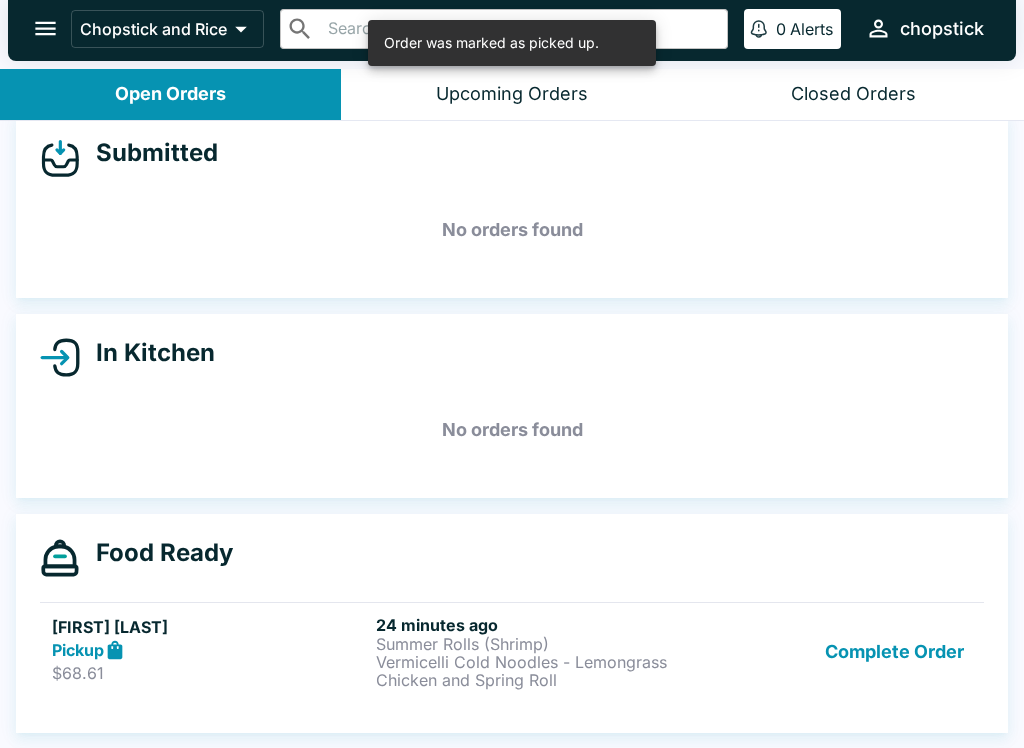 scroll, scrollTop: 23, scrollLeft: 0, axis: vertical 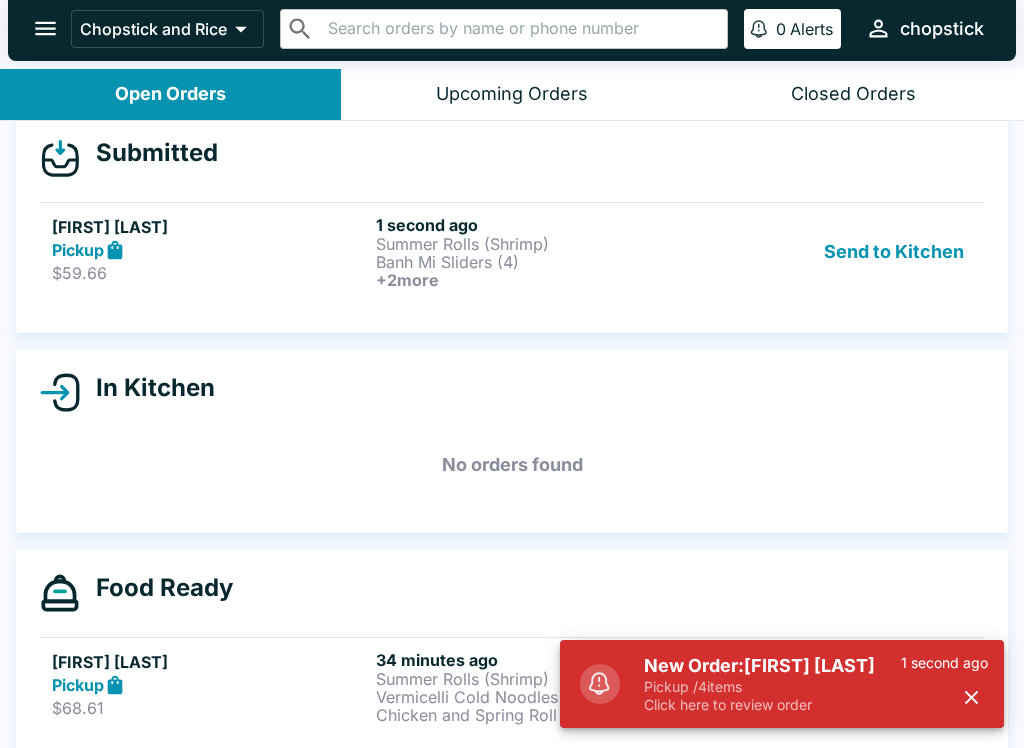 click on "Pickup   /  4  items" at bounding box center [772, 687] 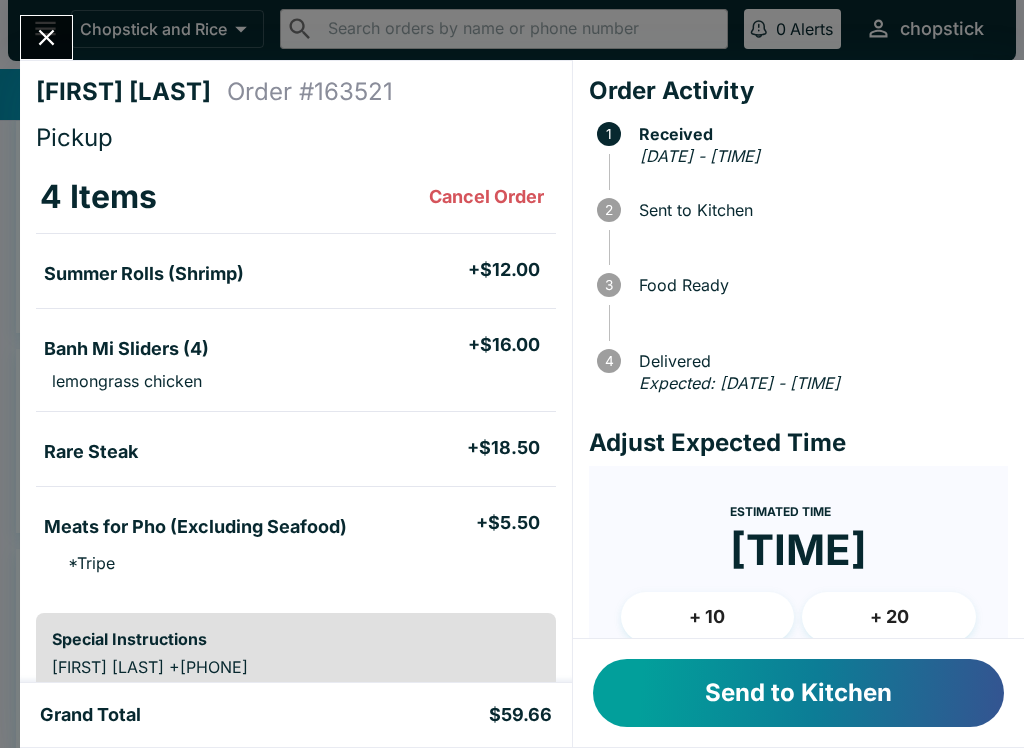 click on "Send to Kitchen" at bounding box center (798, 693) 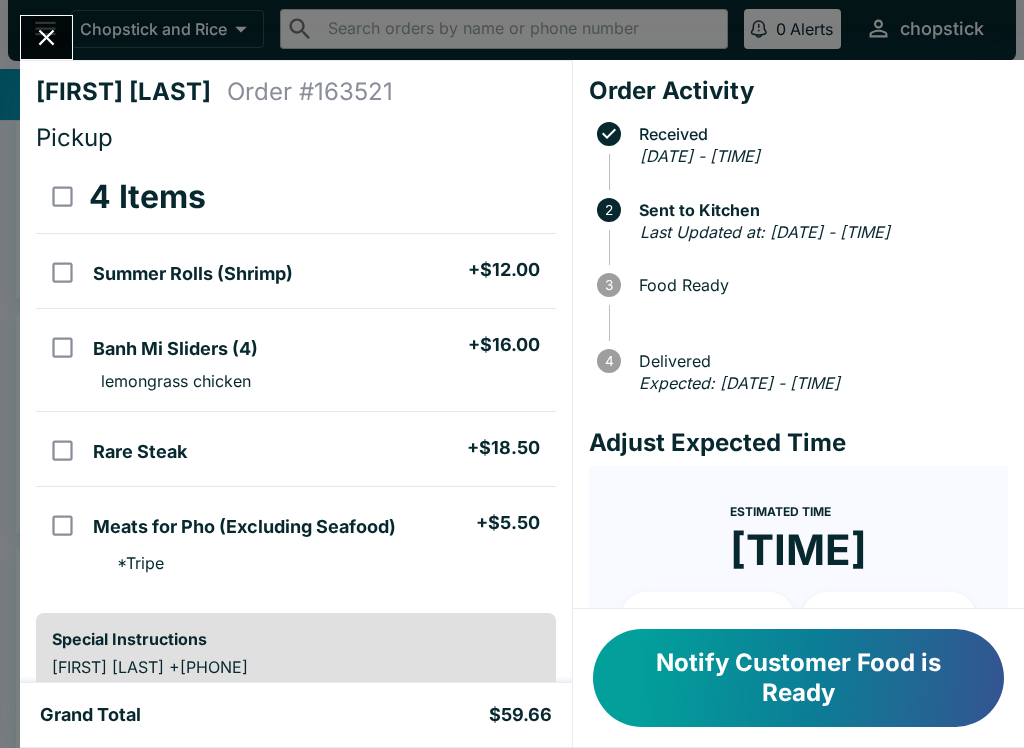 click on "[FIRST] [LAST] Order # [ORDER_ID] Pickup [QUANTITY] Items [ITEM] ( [ITEM] ) + $[PRICE] [ITEM] Sliders ( [QUANTITY] ) + $[PRICE] [ITEM] Rare Steak + $[PRICE] [ITEM] for [ITEM] ( Excluding [ITEM] ) + $[PRICE] * [ITEM] Special Instructions [FIRST] [LAST] +[PHONE] Subtotal $[PRICE] Beluga Fee $[PRICE] Restaurant Fee $[PRICE] Sales Tax $[PRICE] Preview Receipt Print Receipt Grand Total $[PRICE] Order Activity Received [DATE] - [TIME] [NUMBER] Sent to Kitchen Last Updated at: [DATE] - [TIME] [NUMBER] Food Ready [NUMBER] Delivered Expected: [DATE] - [TIME] Adjust Expected Time Estimated Time [TIME] + [NUMBER] + [NUMBER] Reset Update ETA Notify Customer Food is Ready" at bounding box center [512, 374] 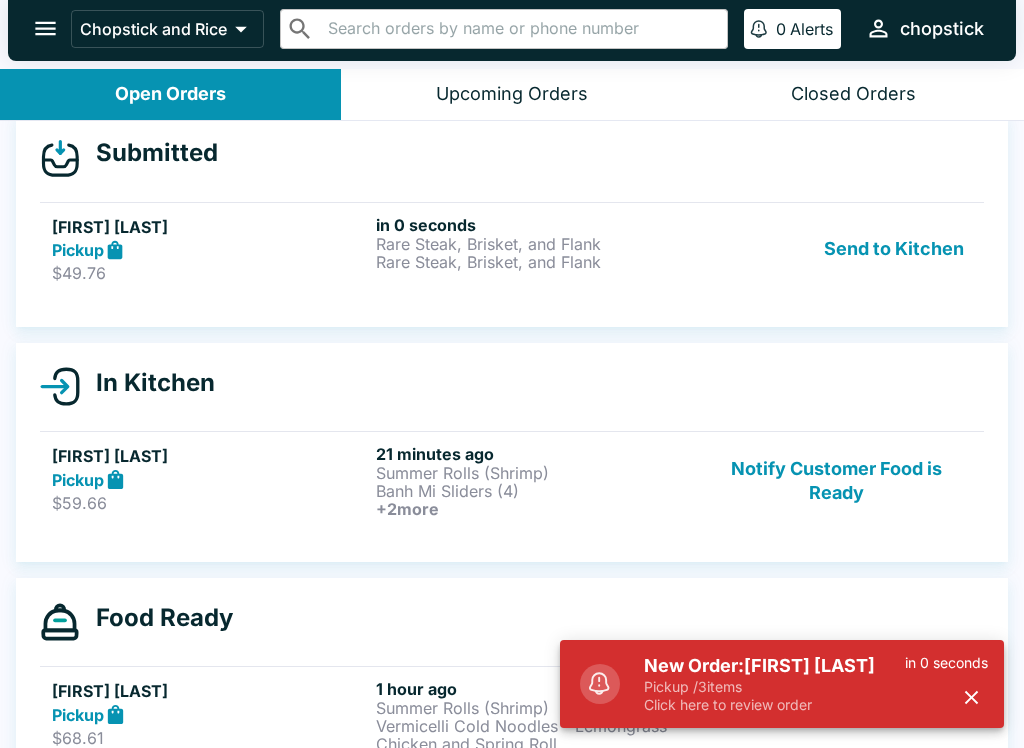click on "Click here to review order" at bounding box center [774, 705] 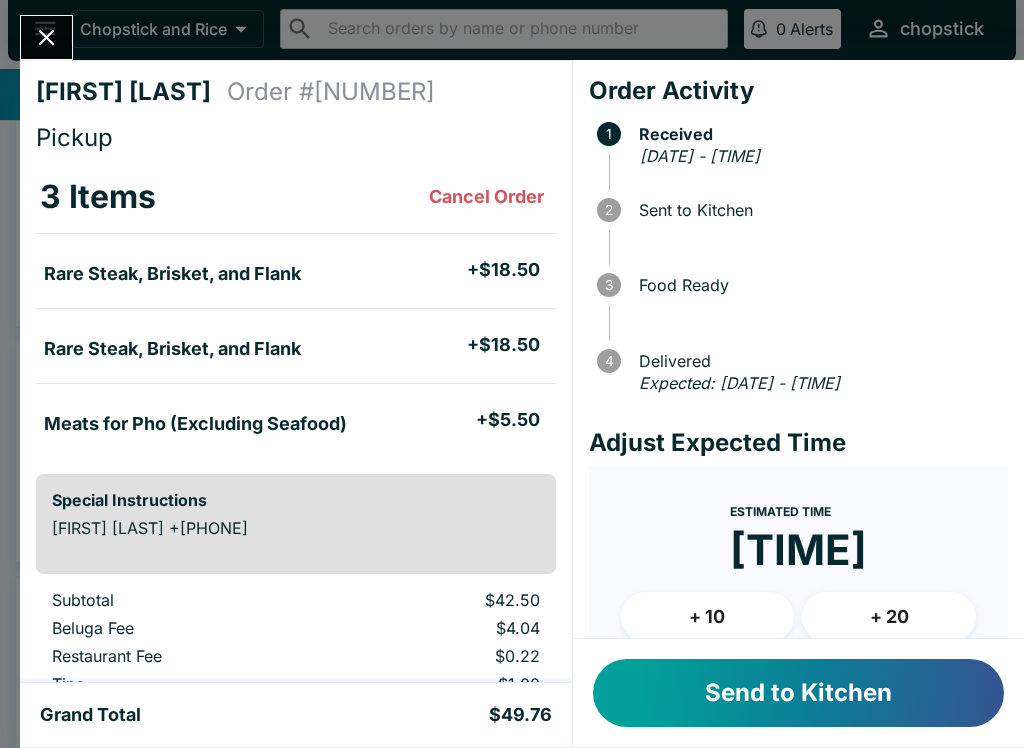 click on "Send to Kitchen" at bounding box center (798, 693) 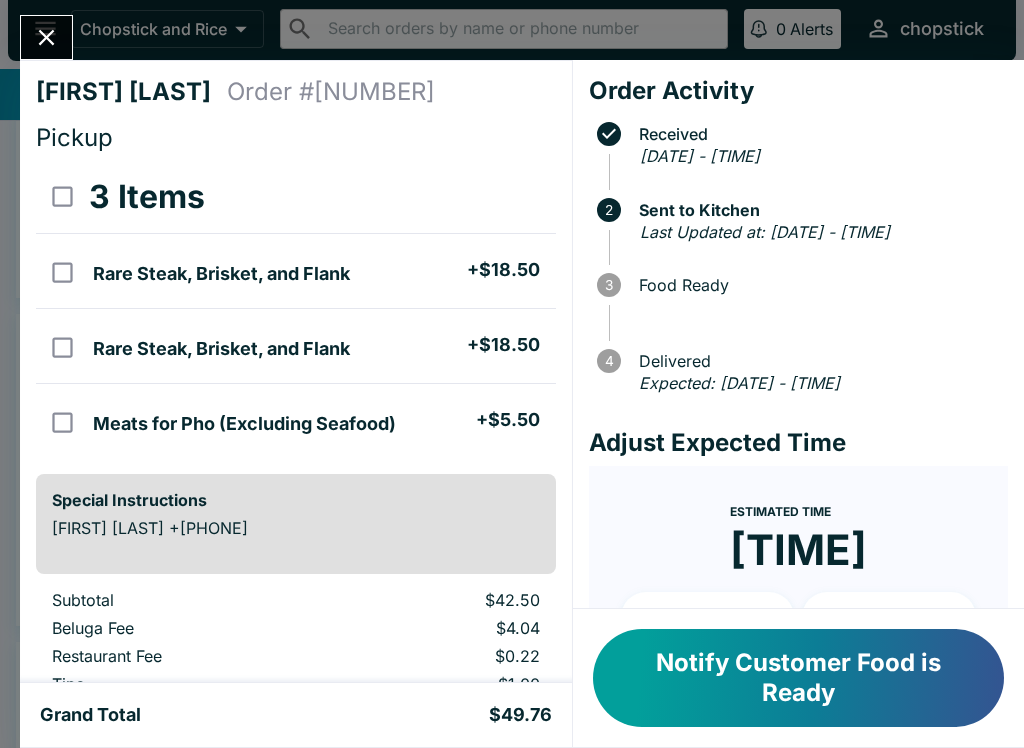 click 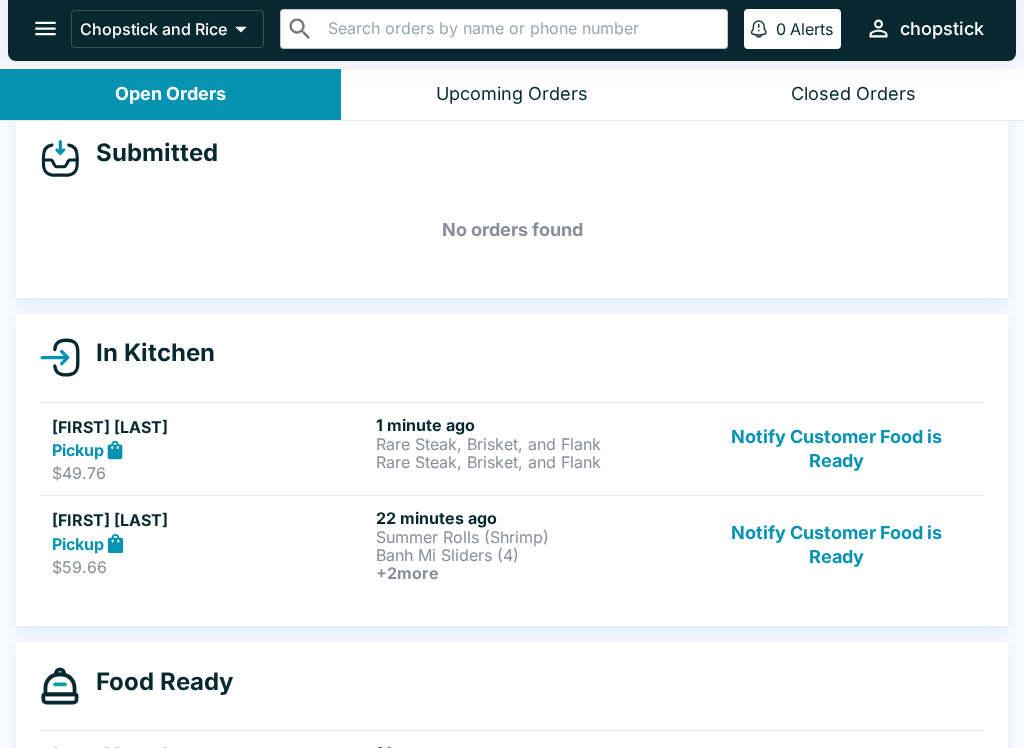 click on "Notify Customer Food is Ready" at bounding box center [836, 545] 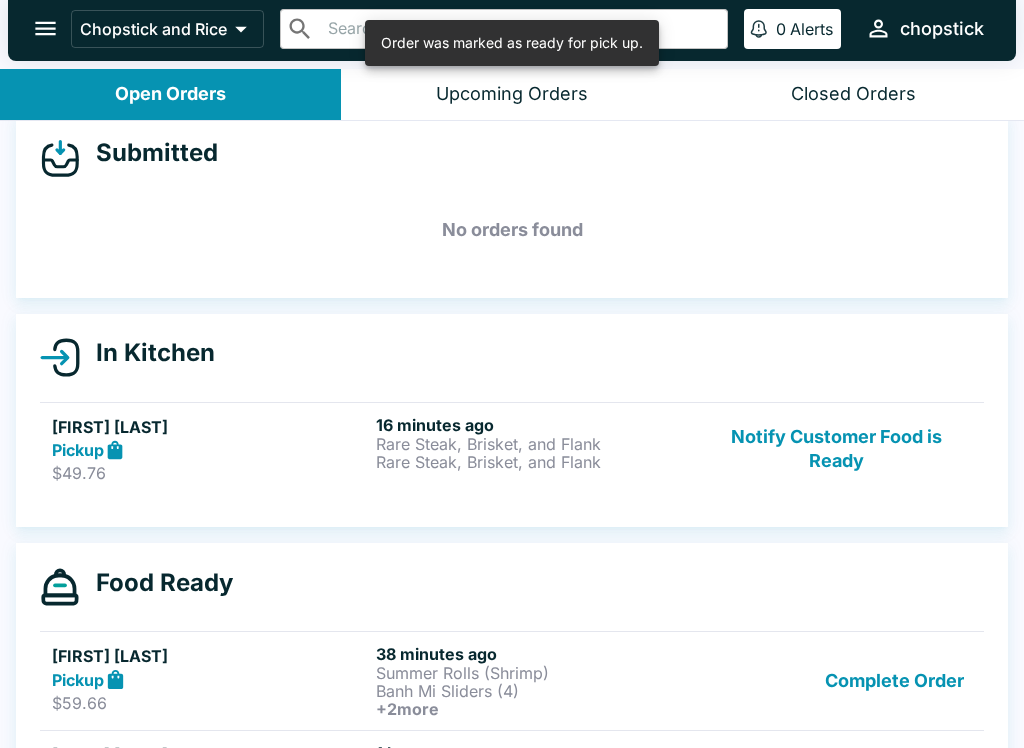 click on "Complete Order" at bounding box center [894, 681] 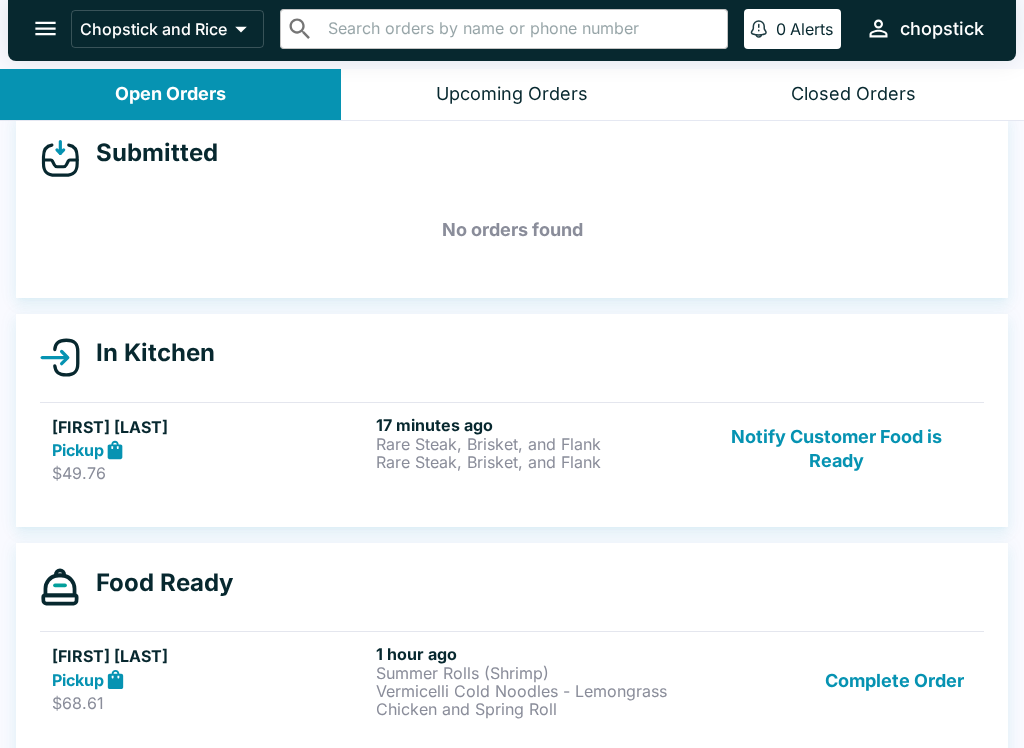 click on "Notify Customer Food is Ready" at bounding box center [836, 449] 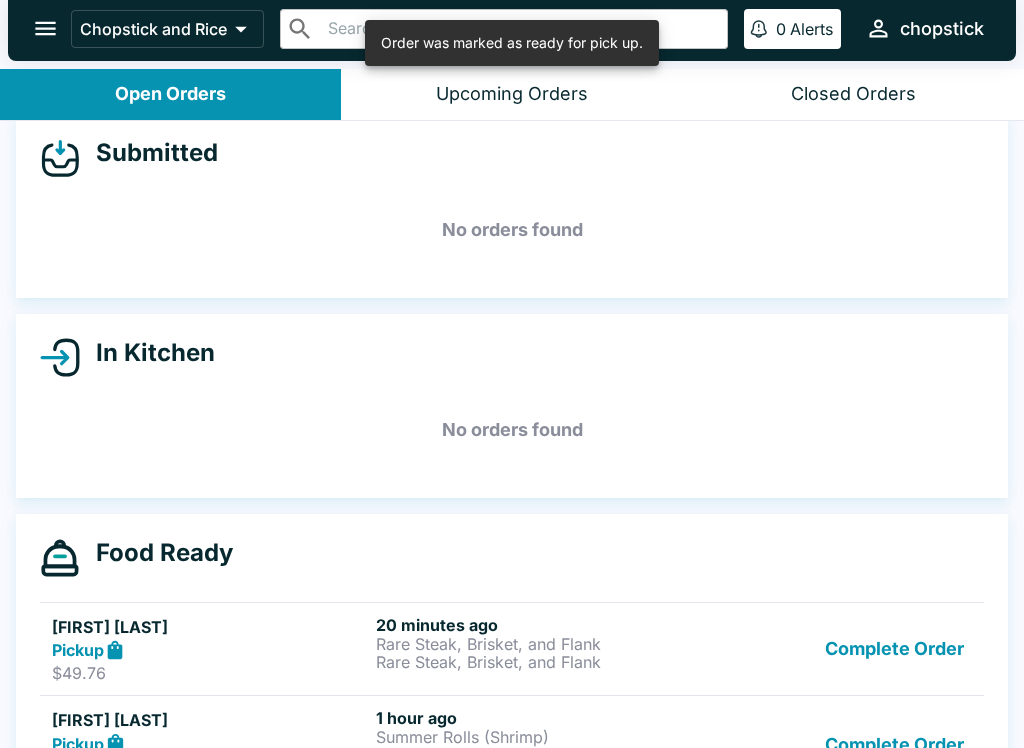 click on "Food Ready [FIRST] [LAST]  Pickup $[PRICE] [TIME] [ITEM], [ITEM], and [ITEM] [ITEM], [ITEM], and [ITEM] Complete Order [FIRST] [LAST]  Pickup $[PRICE] [TIME] [ITEM] ( [ITEM] ) [ITEM] - [ITEM] and [ITEM] Complete Order" at bounding box center [512, 670] 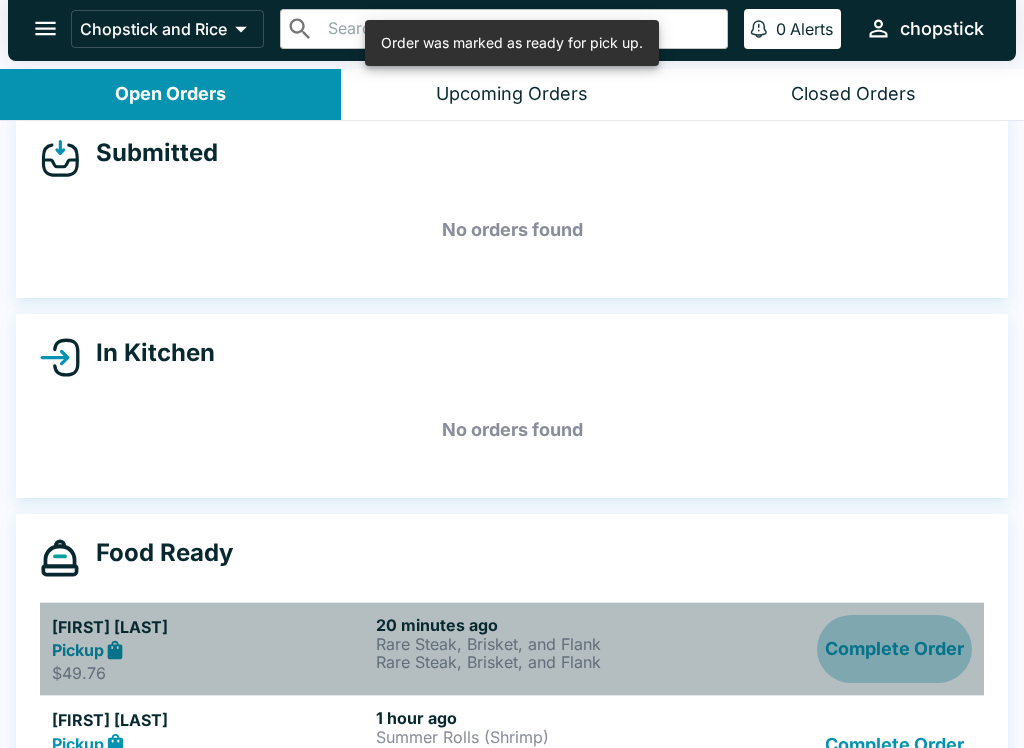 click on "Complete Order" at bounding box center (894, 649) 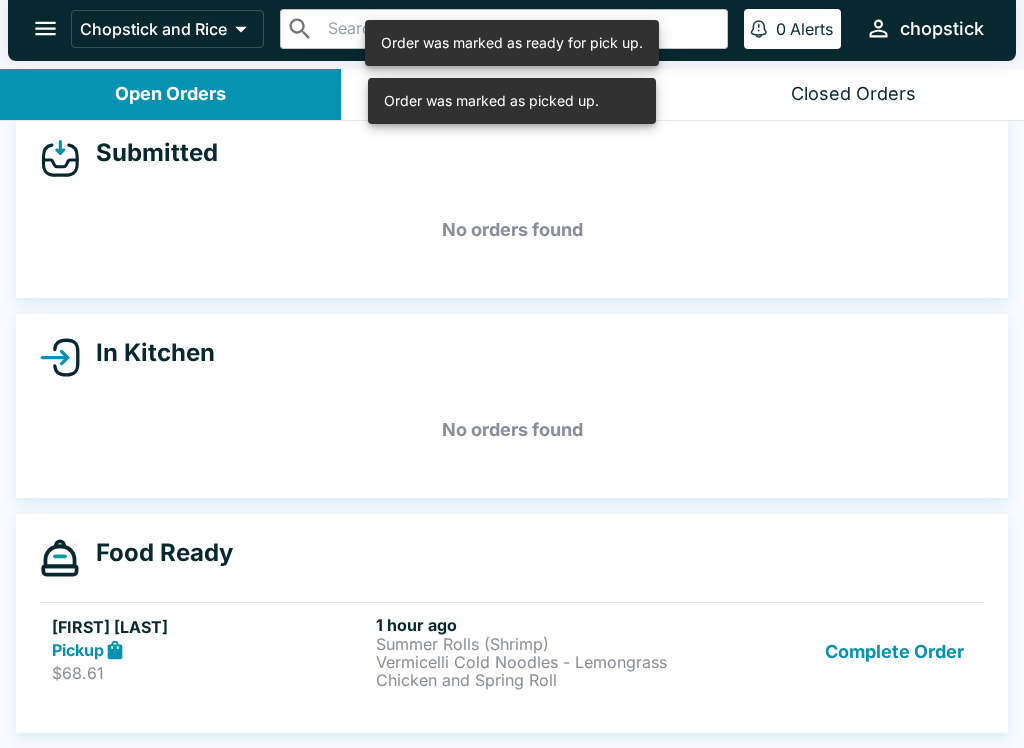 click on "Complete Order" at bounding box center (894, 652) 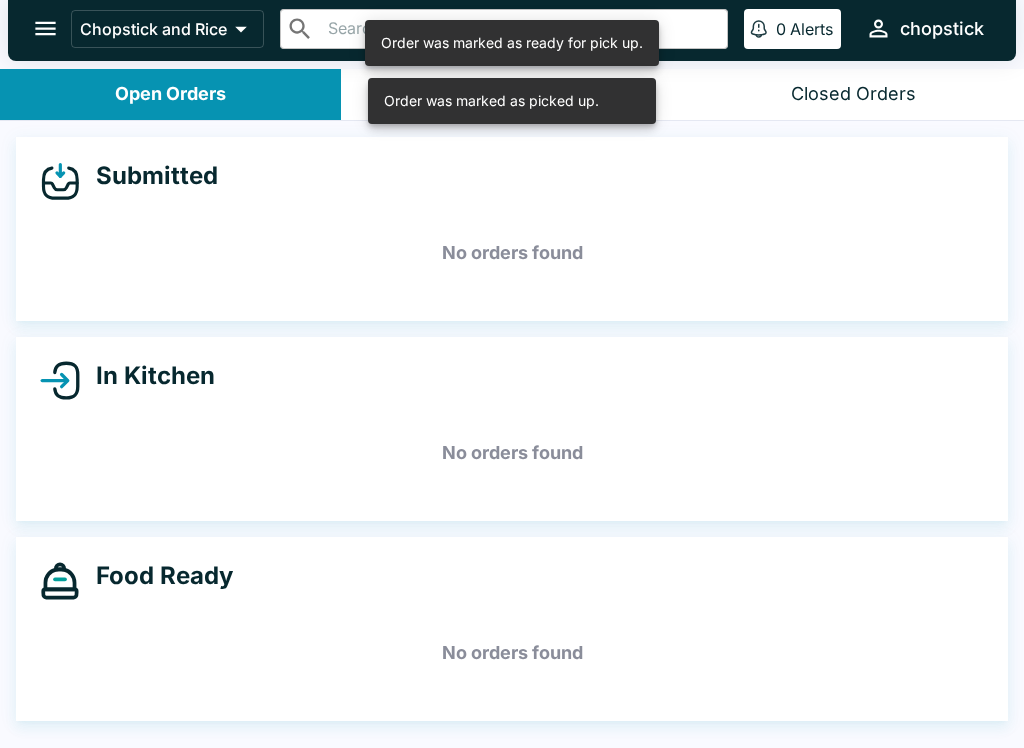 scroll, scrollTop: 0, scrollLeft: 0, axis: both 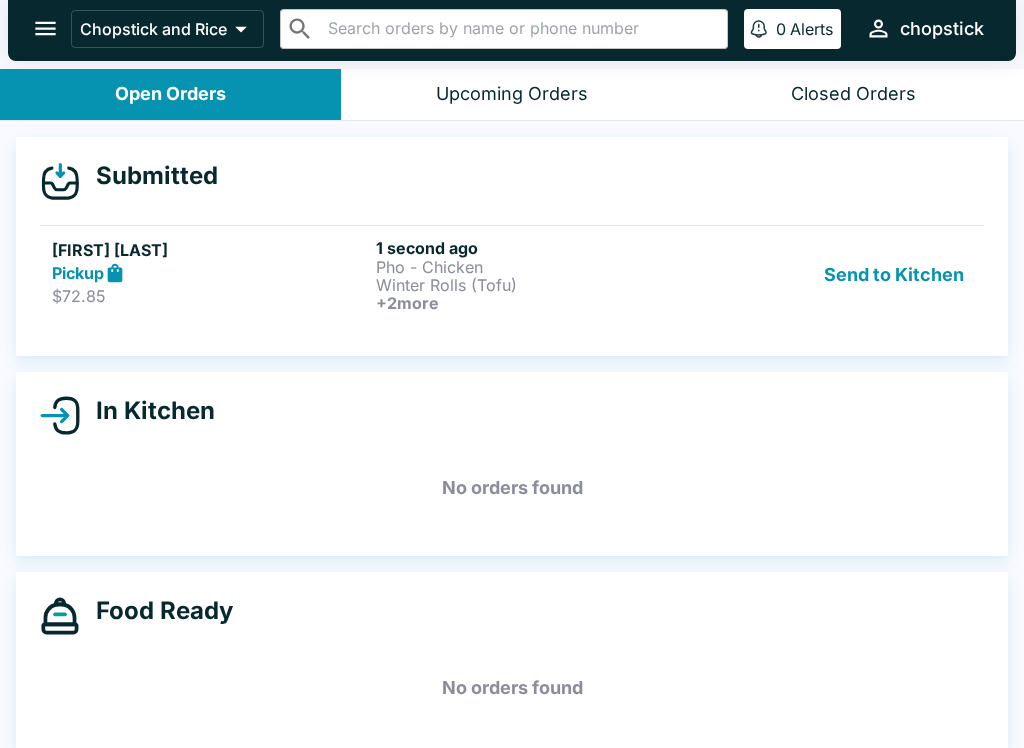 click on "Winter Rolls (Tofu)" at bounding box center [534, 285] 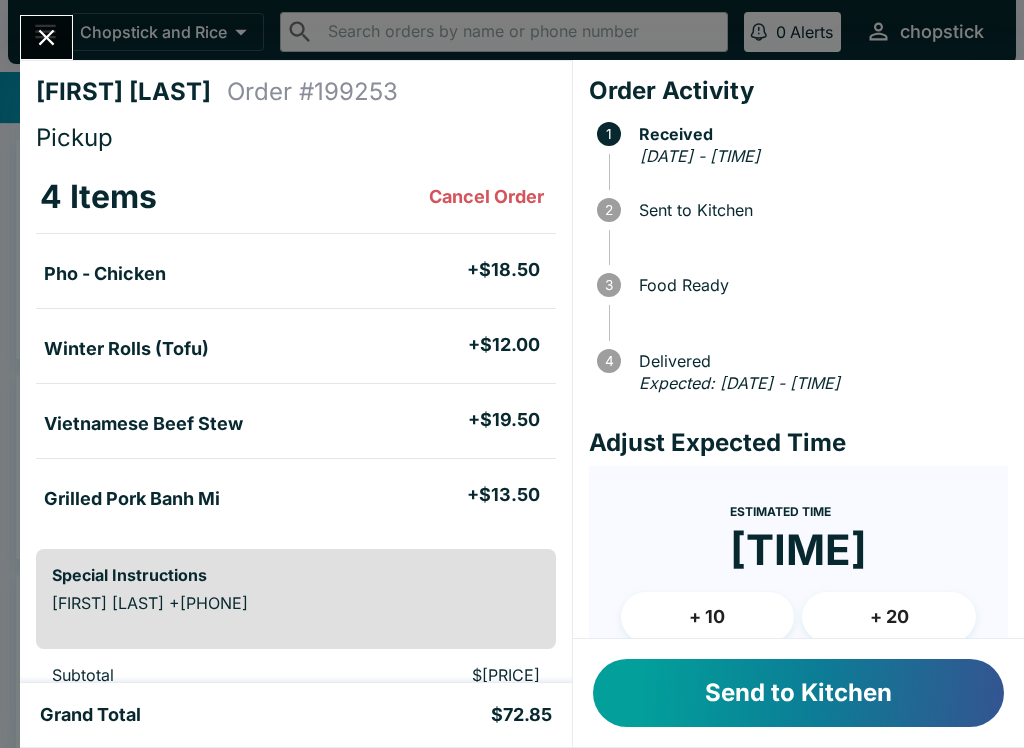 click on "Send to Kitchen" at bounding box center [798, 693] 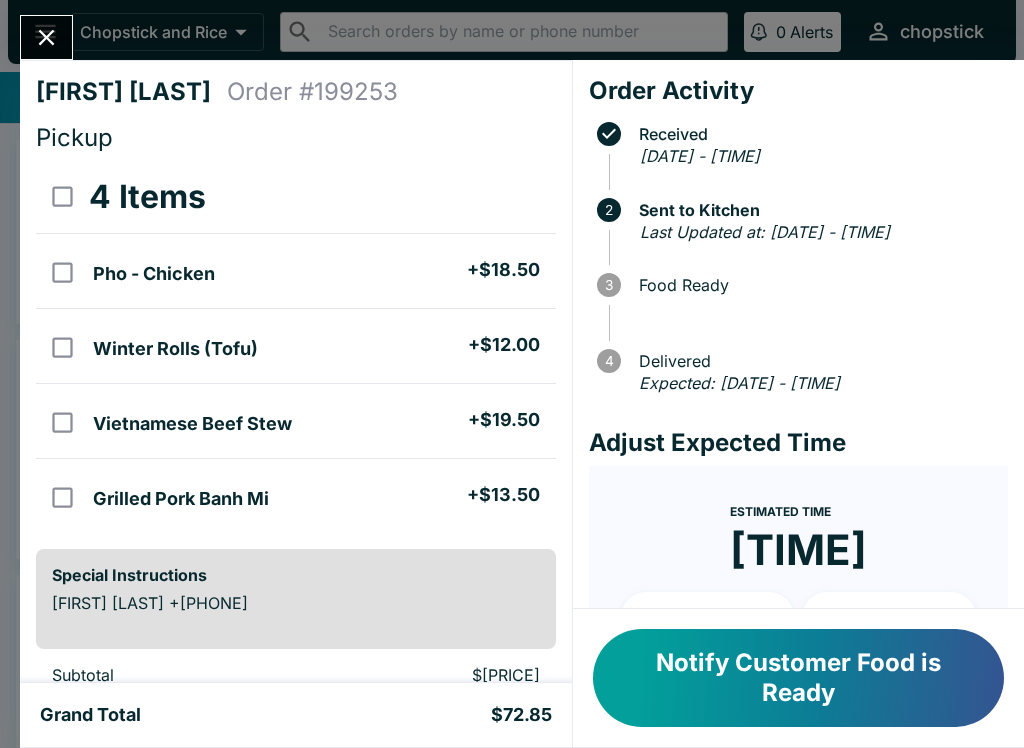 scroll, scrollTop: 0, scrollLeft: 0, axis: both 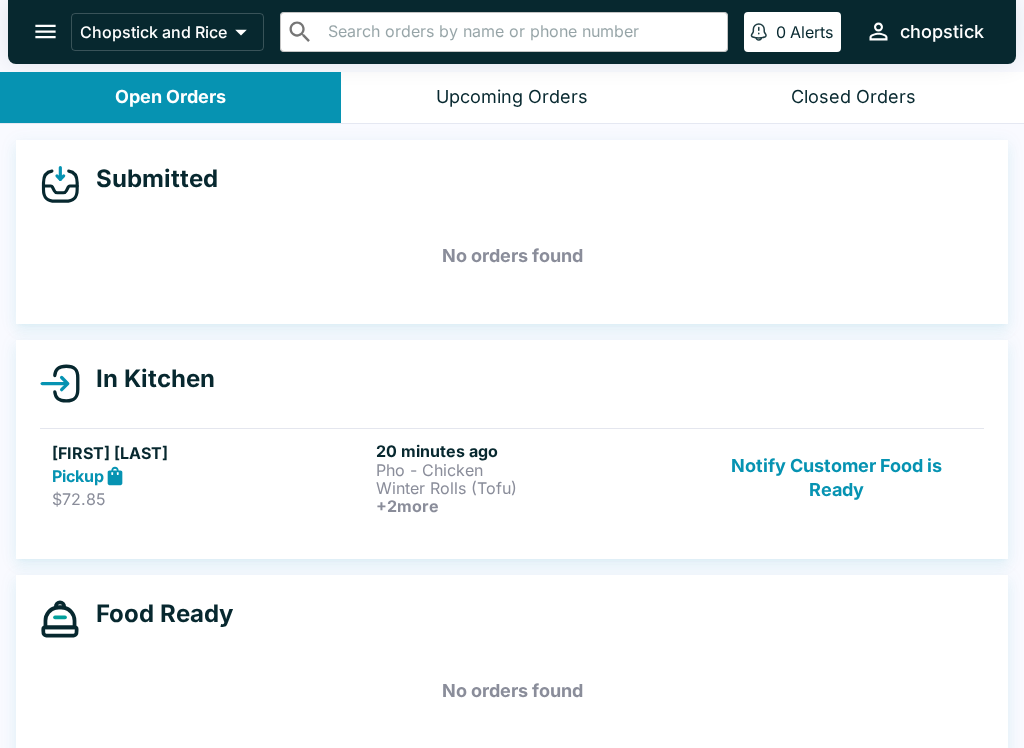 click on "Notify Customer Food is Ready" at bounding box center (836, 478) 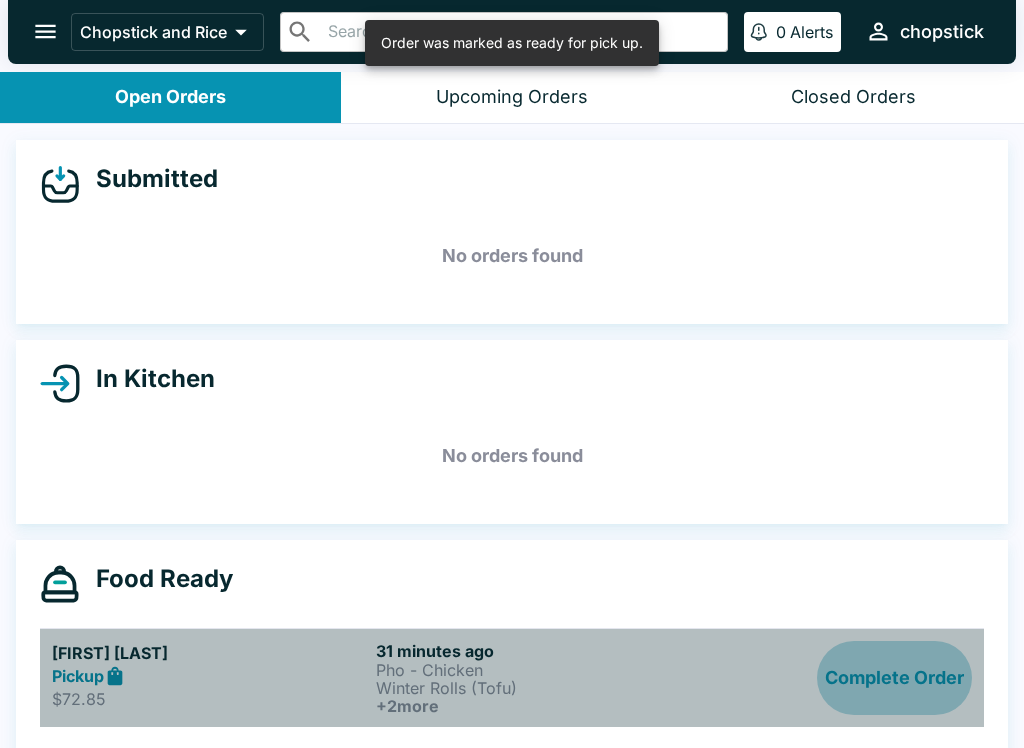 click on "Complete Order" at bounding box center [894, 678] 